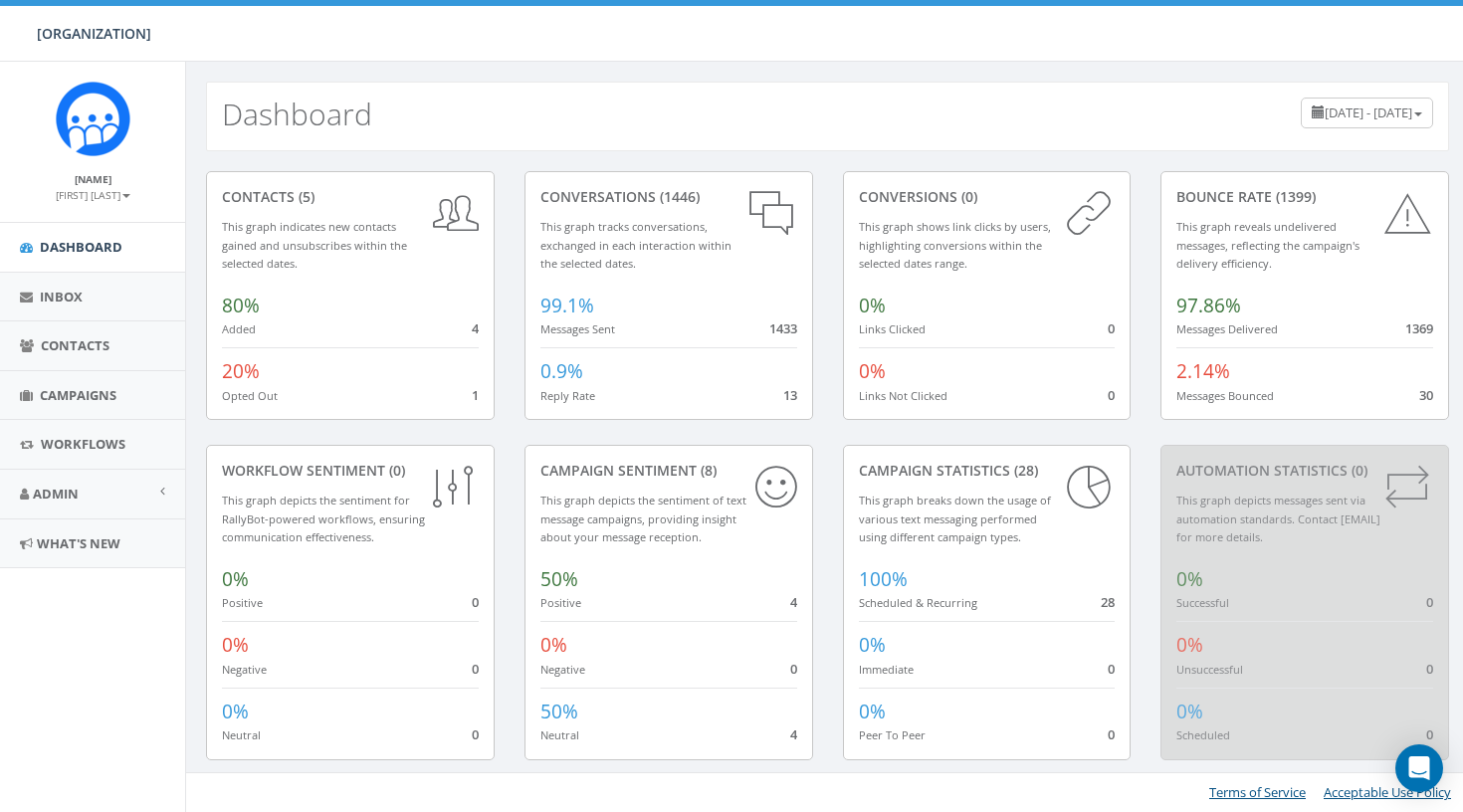 scroll, scrollTop: 0, scrollLeft: 0, axis: both 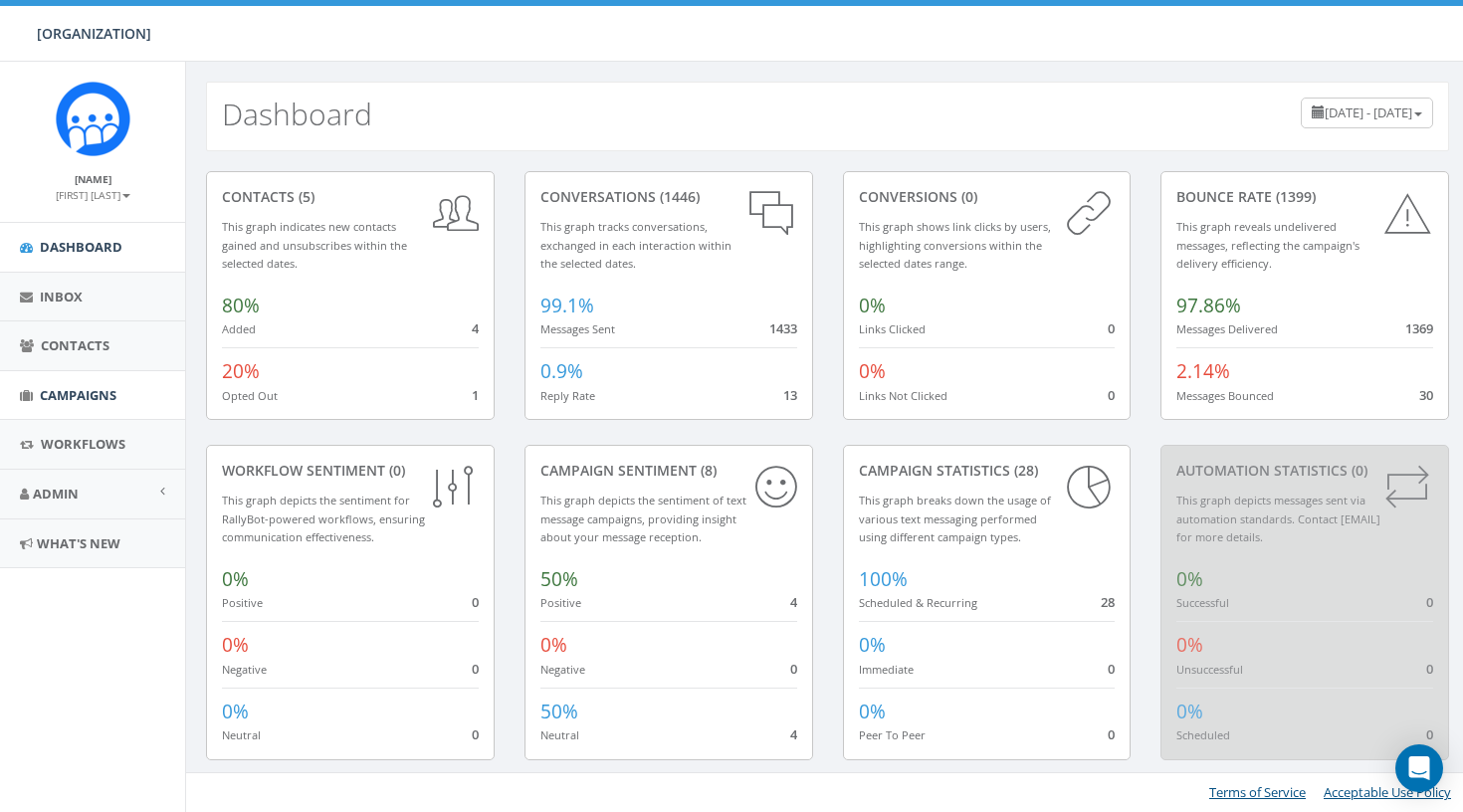 click on "Campaigns" at bounding box center (78, 395) 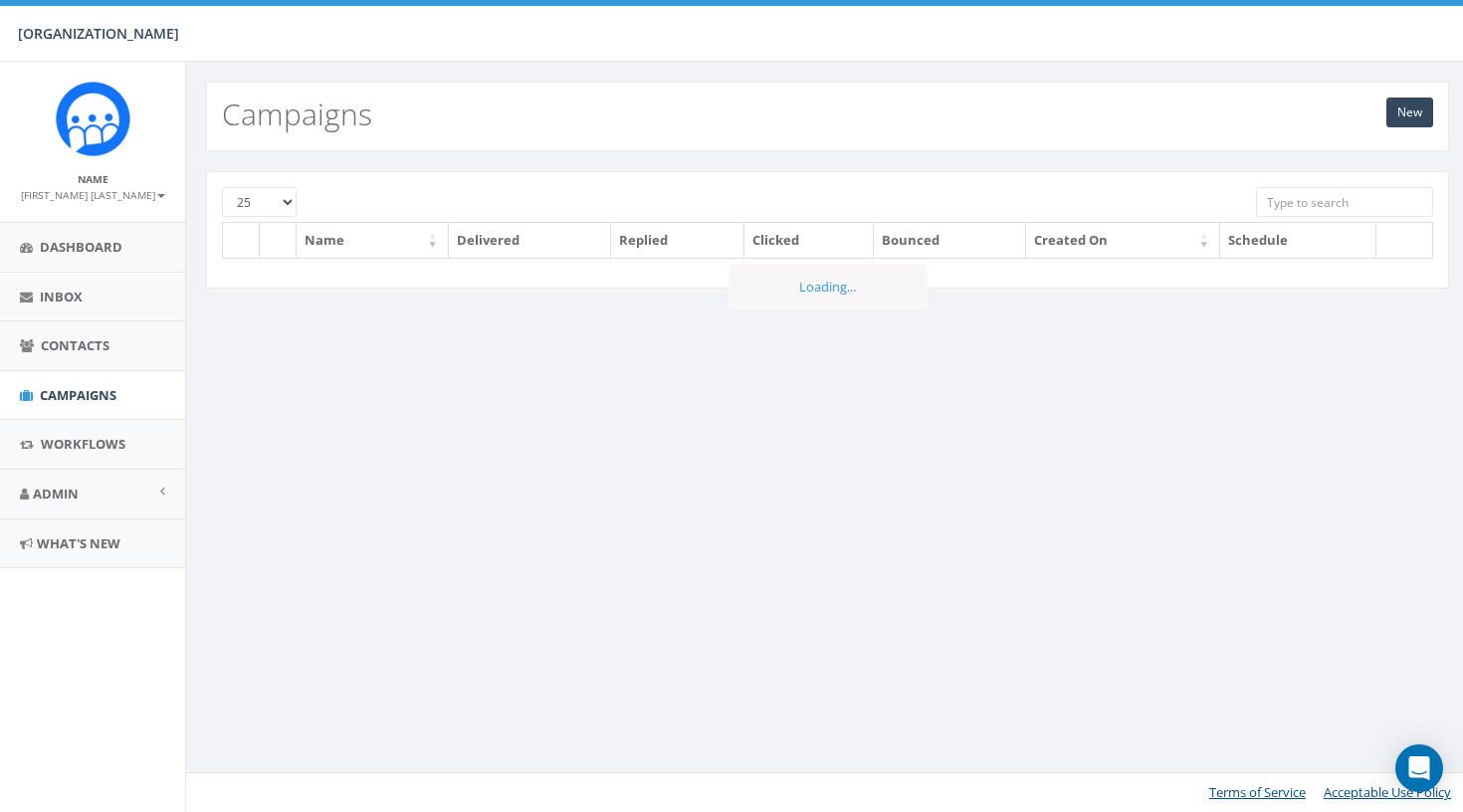 scroll, scrollTop: 0, scrollLeft: 0, axis: both 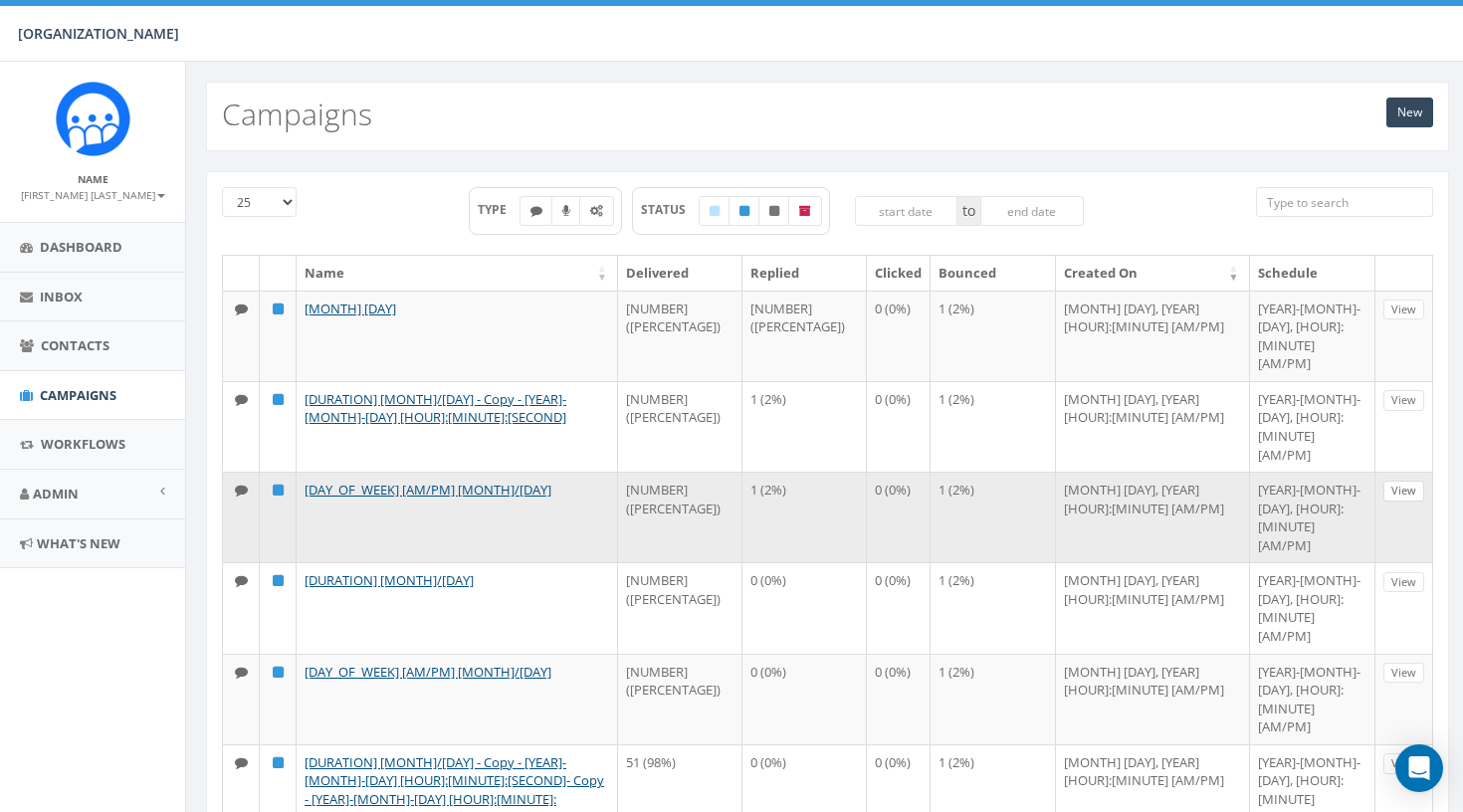 click on "View" at bounding box center (1403, 491) 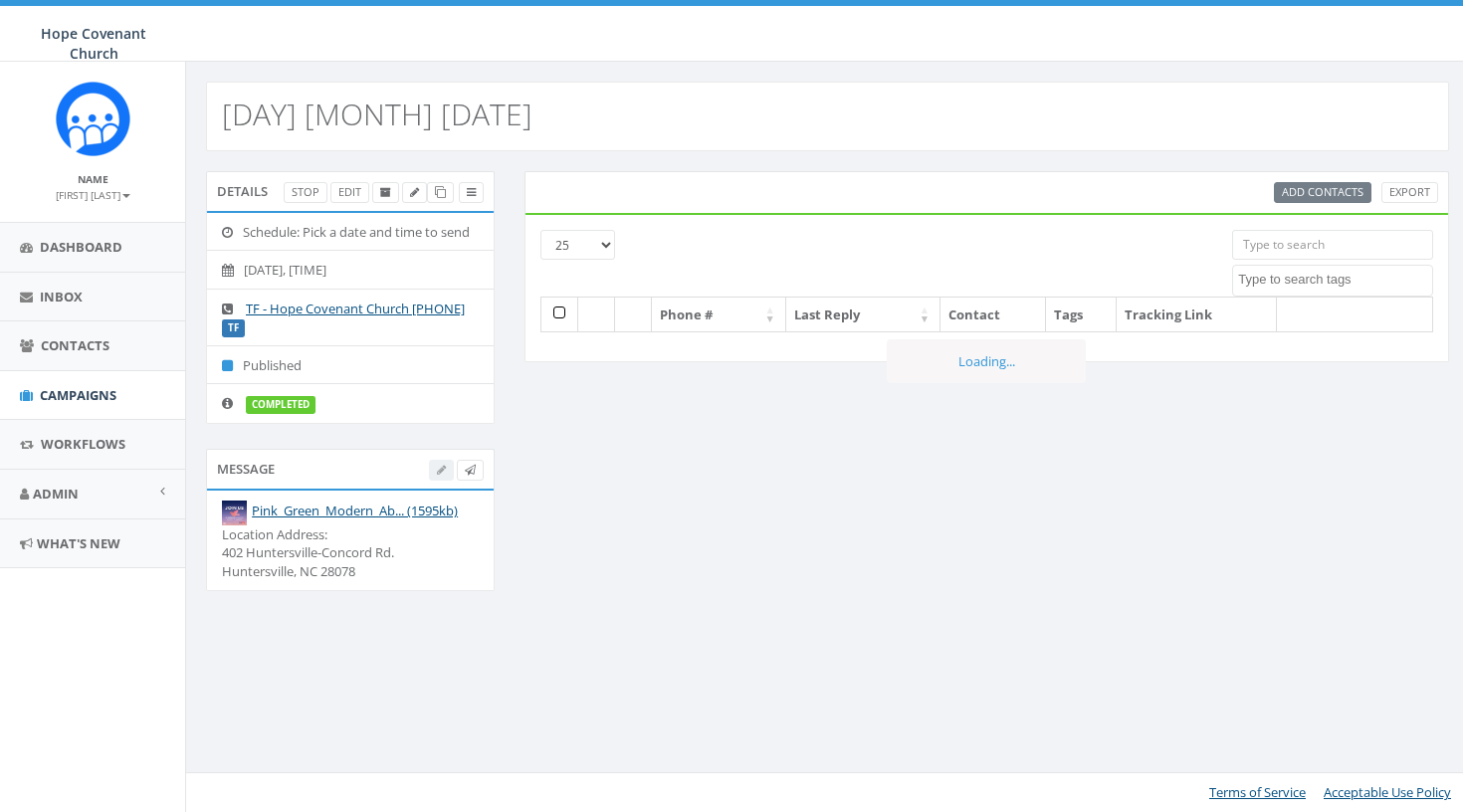 scroll, scrollTop: 0, scrollLeft: 0, axis: both 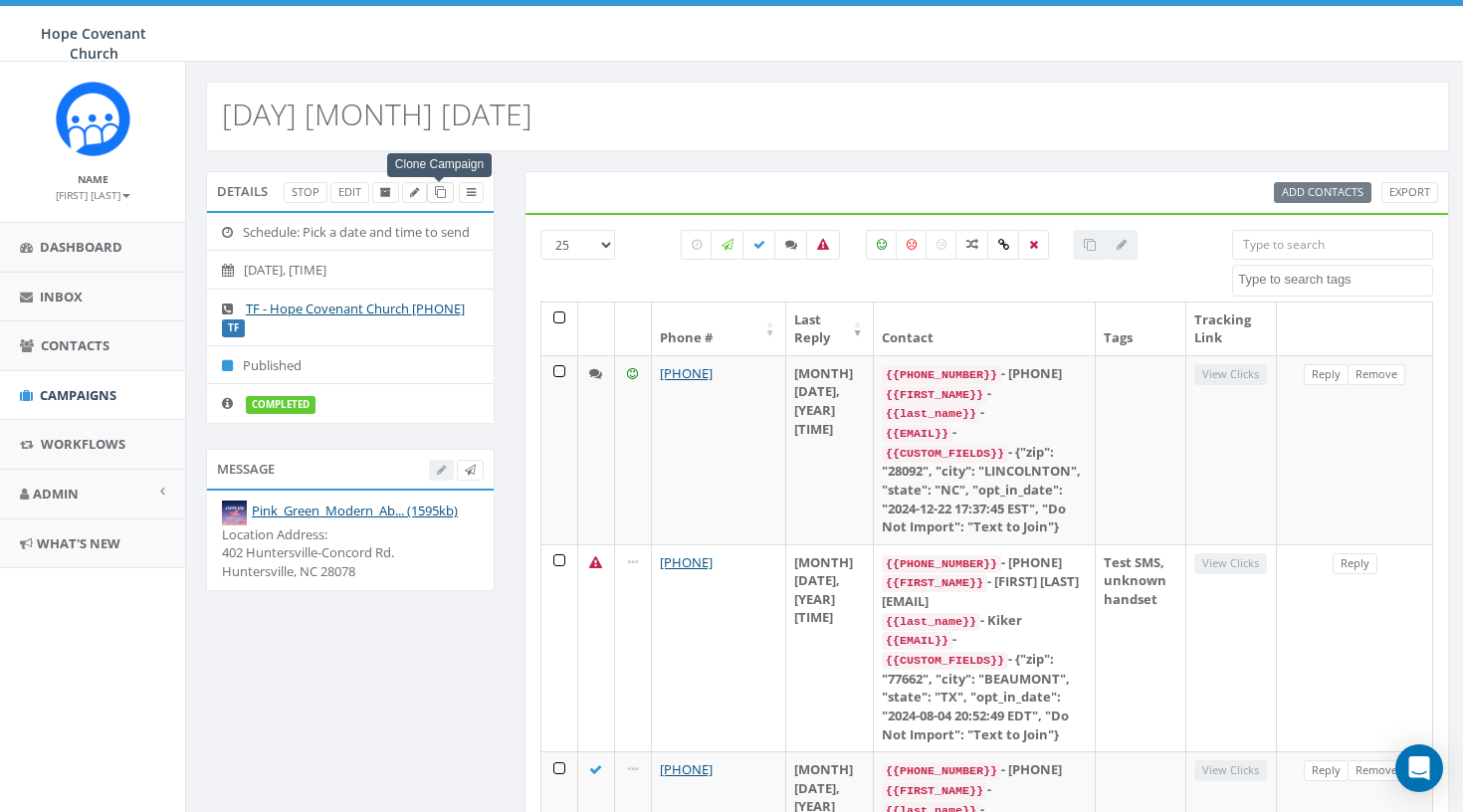click at bounding box center (440, 192) 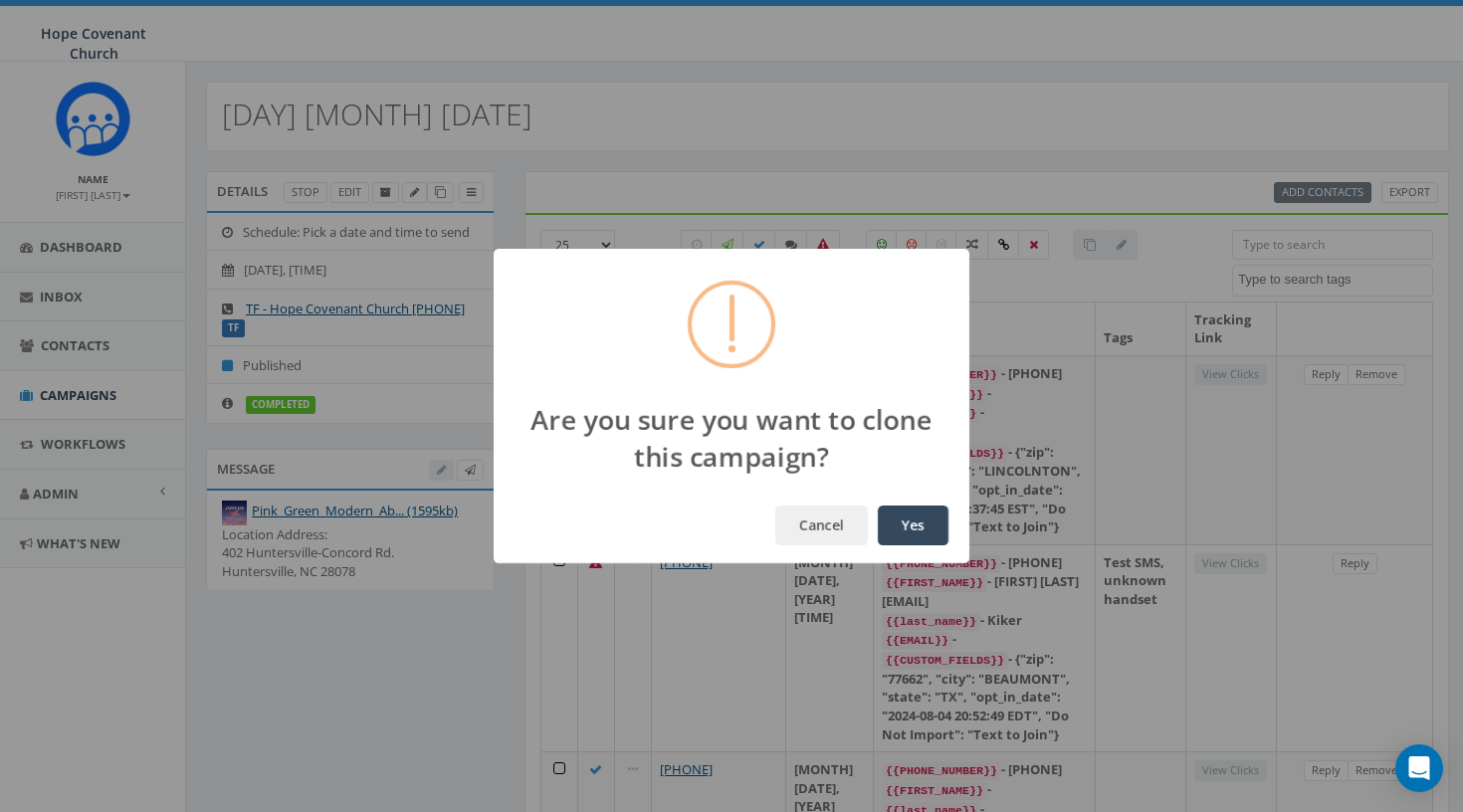 click on "Yes" at bounding box center (913, 525) 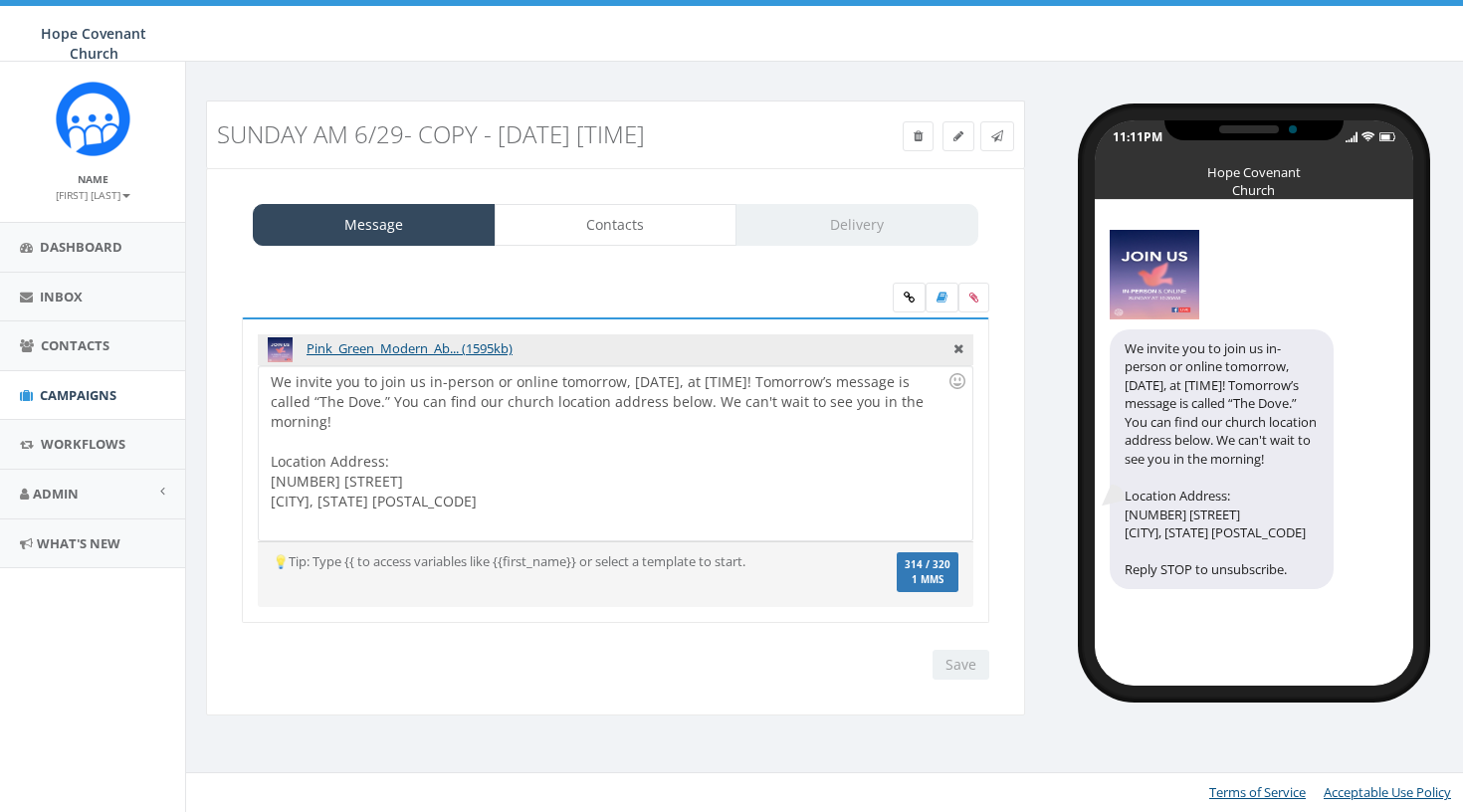 scroll, scrollTop: 0, scrollLeft: 0, axis: both 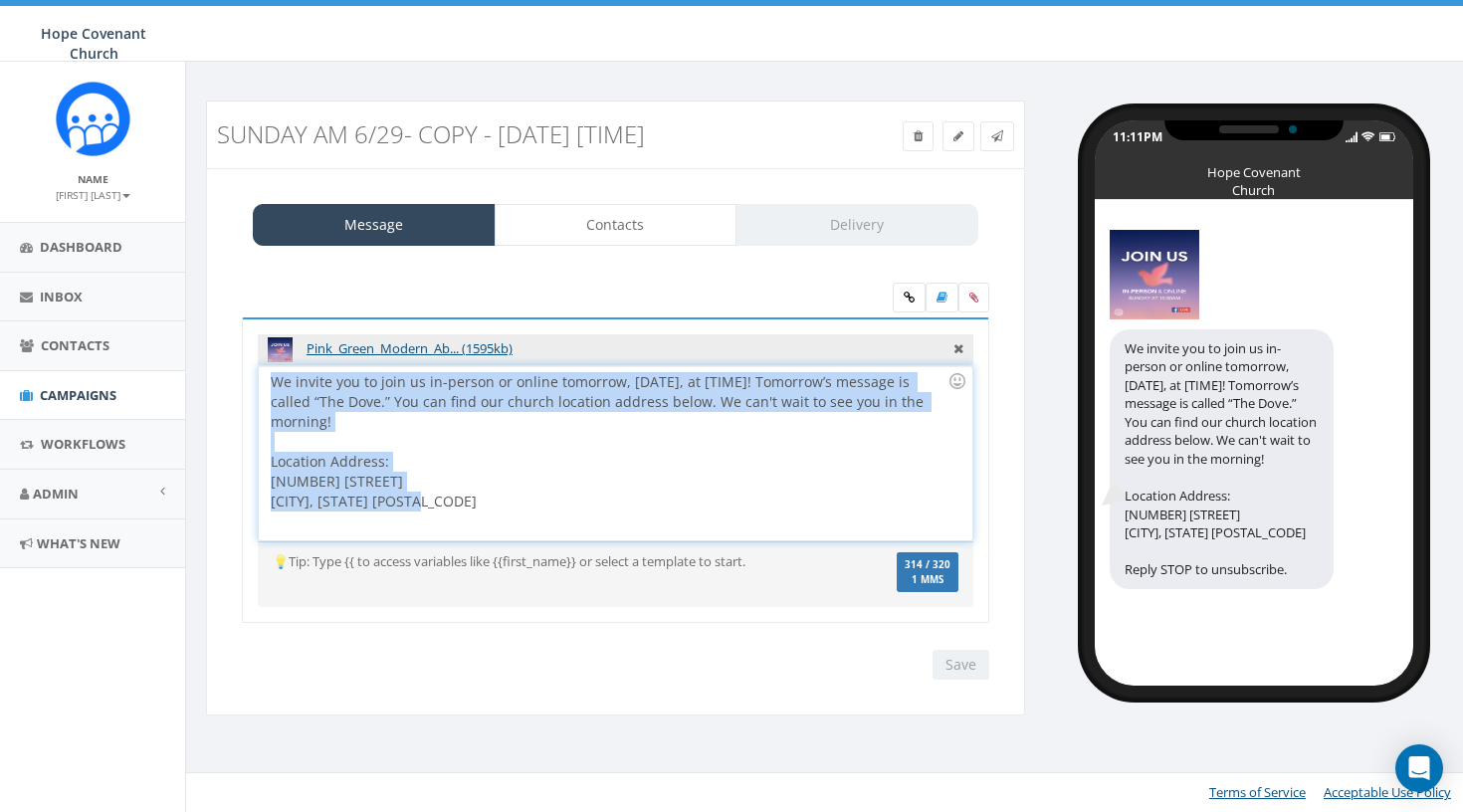 drag, startPoint x: 453, startPoint y: 510, endPoint x: 232, endPoint y: 384, distance: 254.39536 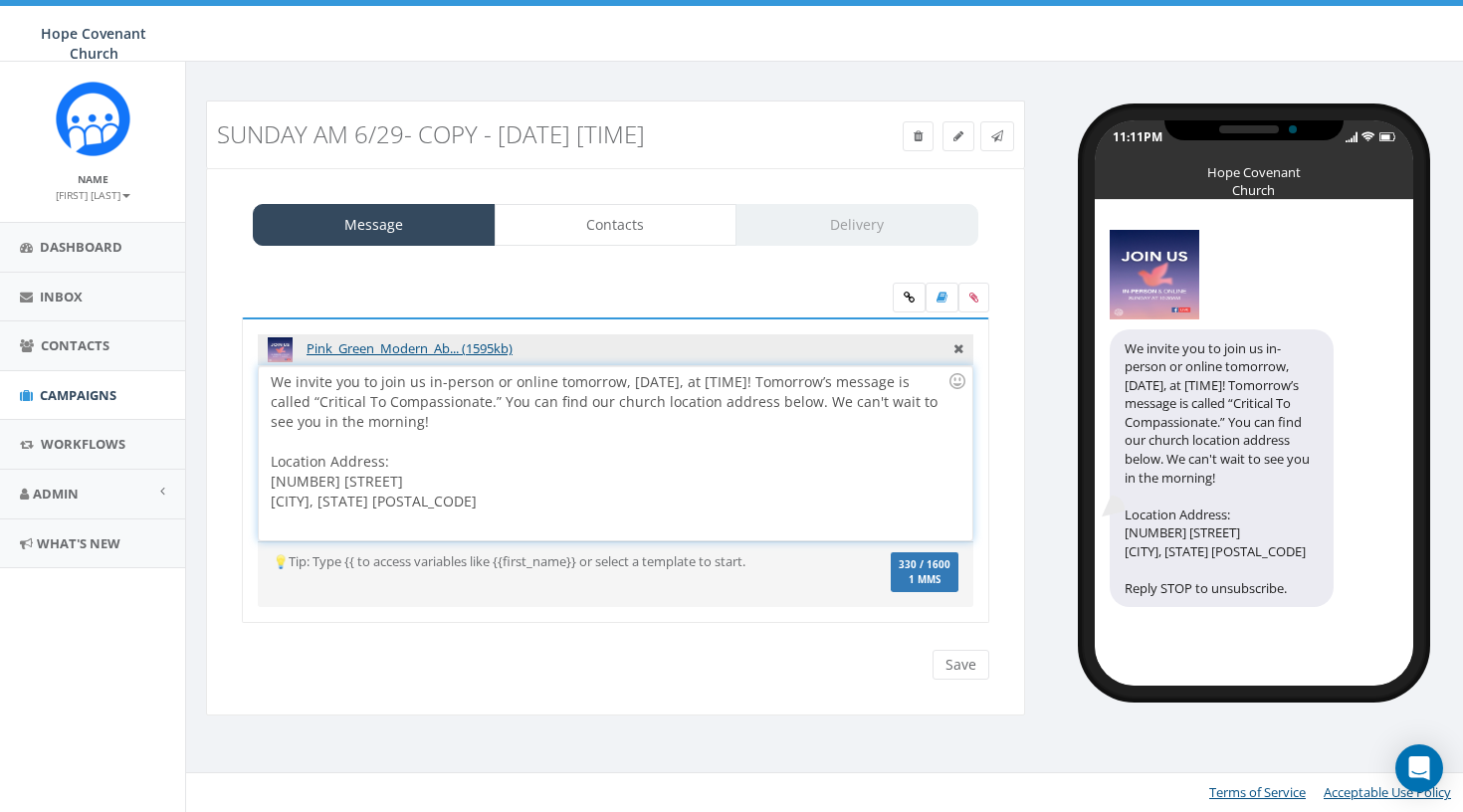 click on "We invite you to join us in-person or online tomorrow, [DATE], at [TIME]! Tomorrow’s message is called “Critical To Compassionate.” You can find our church location address below. We can't wait to see you in the morning! Location Address: [NUMBER] [STREET]. [CITY], [STATE] [POSTAL_CODE]" at bounding box center (615, 453) 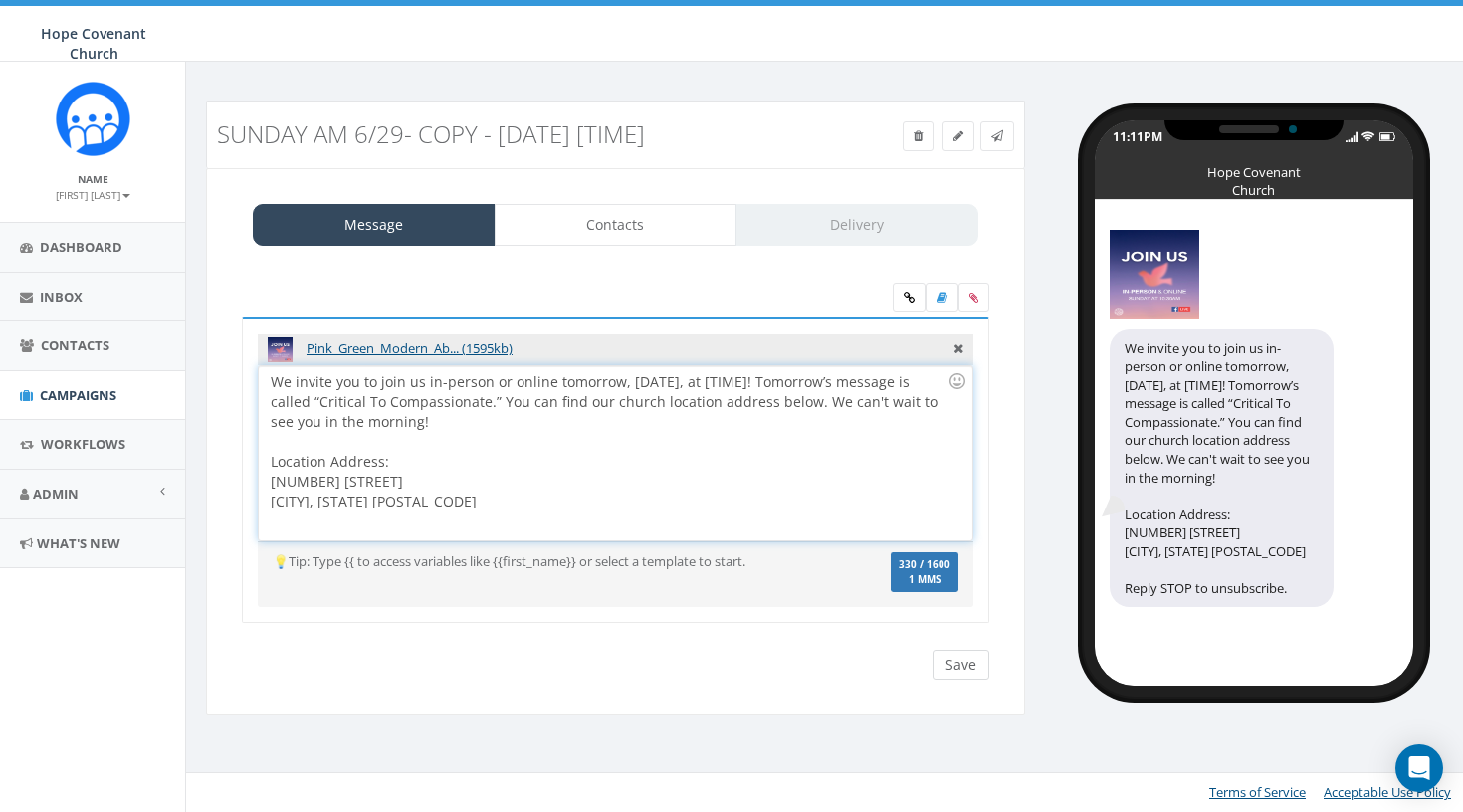 click on "Save" at bounding box center (960, 665) 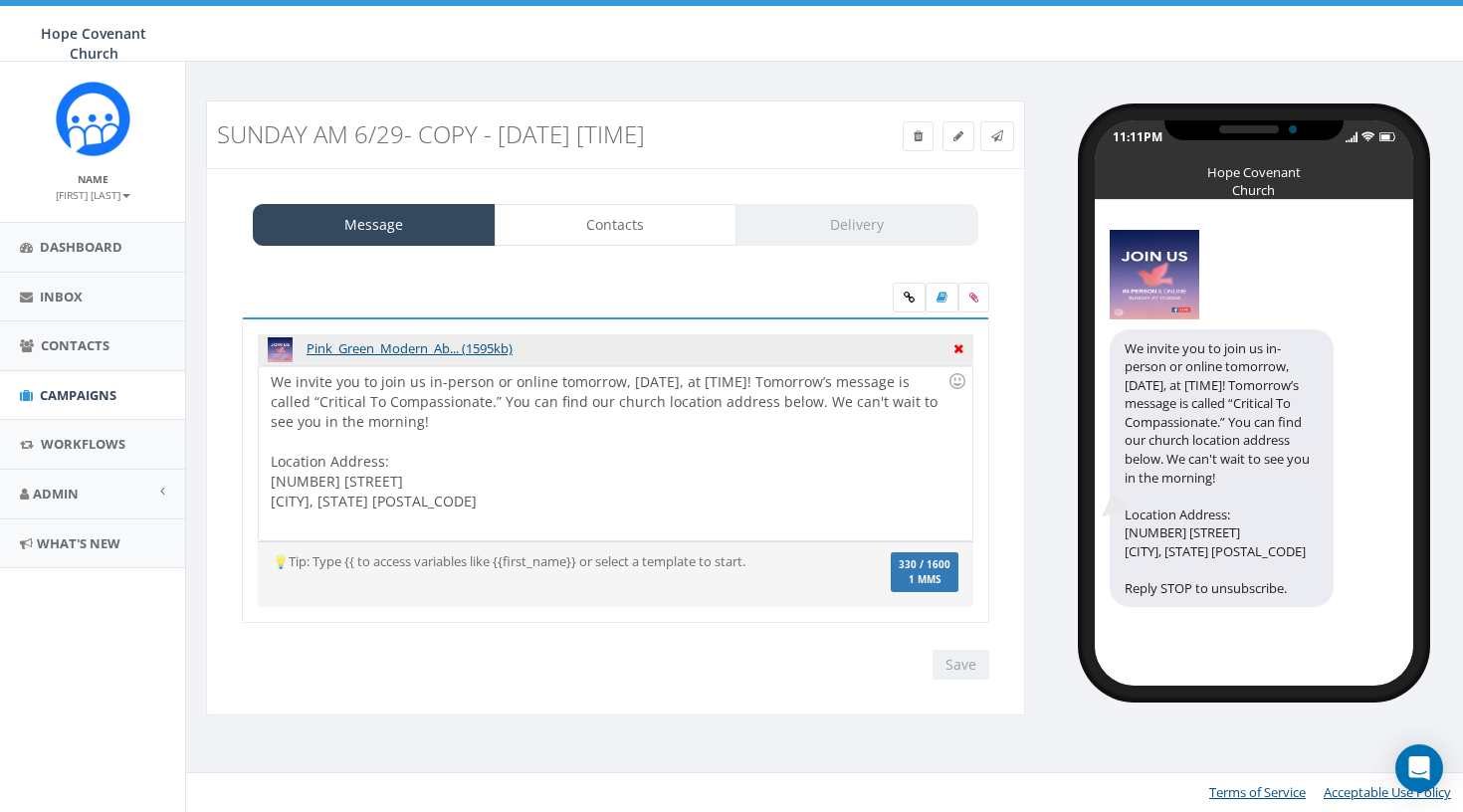 click at bounding box center [958, 346] 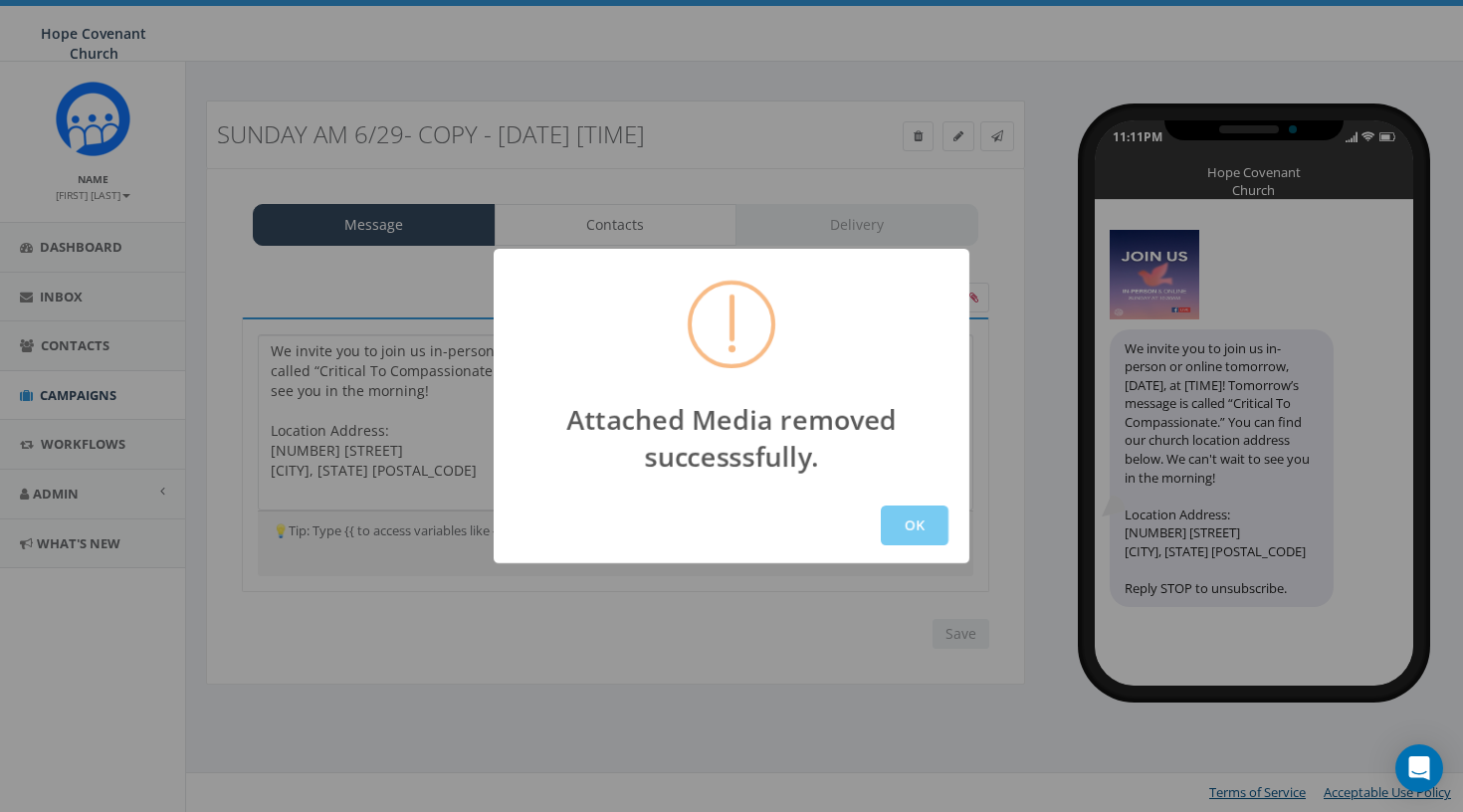 click on "OK" at bounding box center (915, 525) 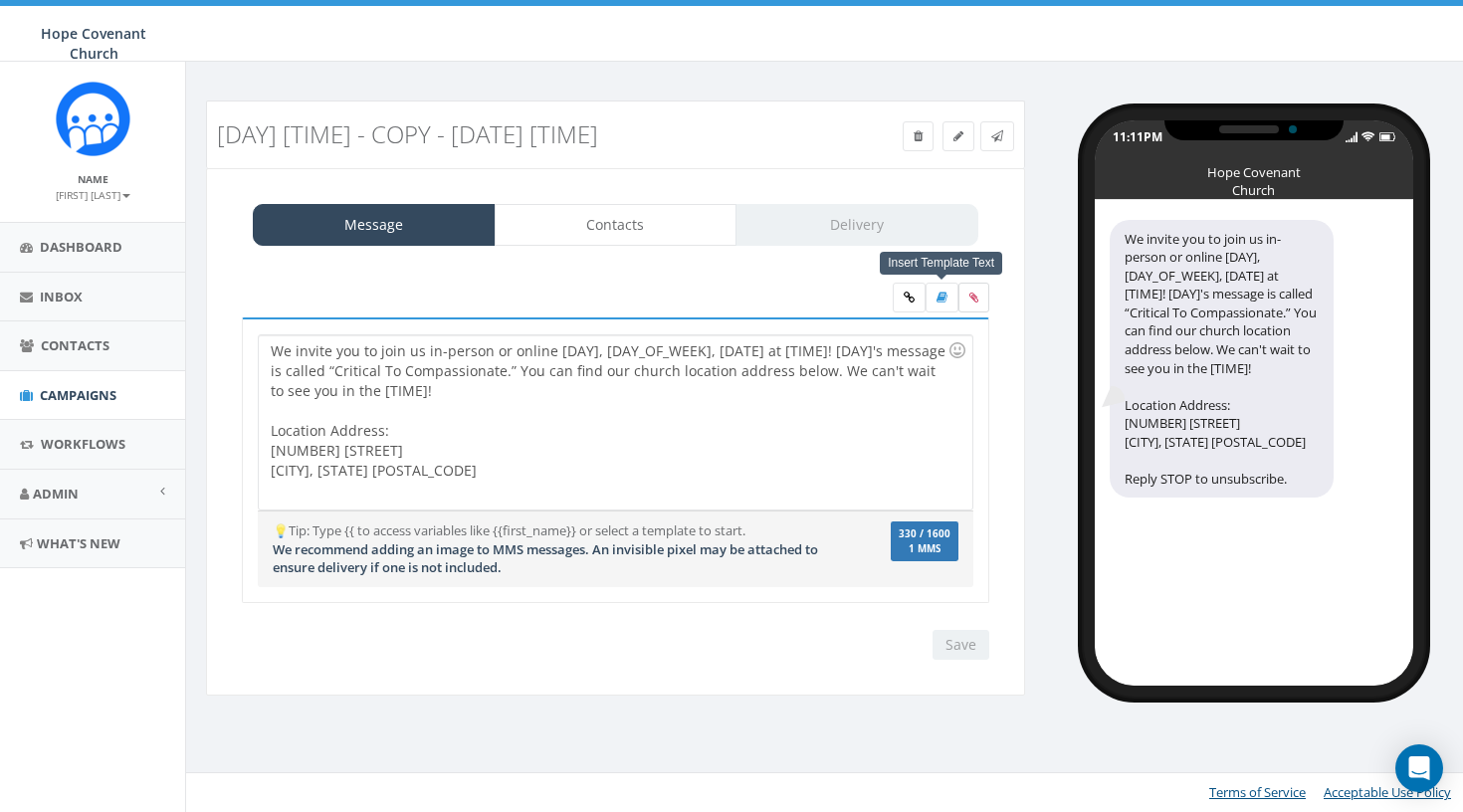 scroll, scrollTop: 0, scrollLeft: 0, axis: both 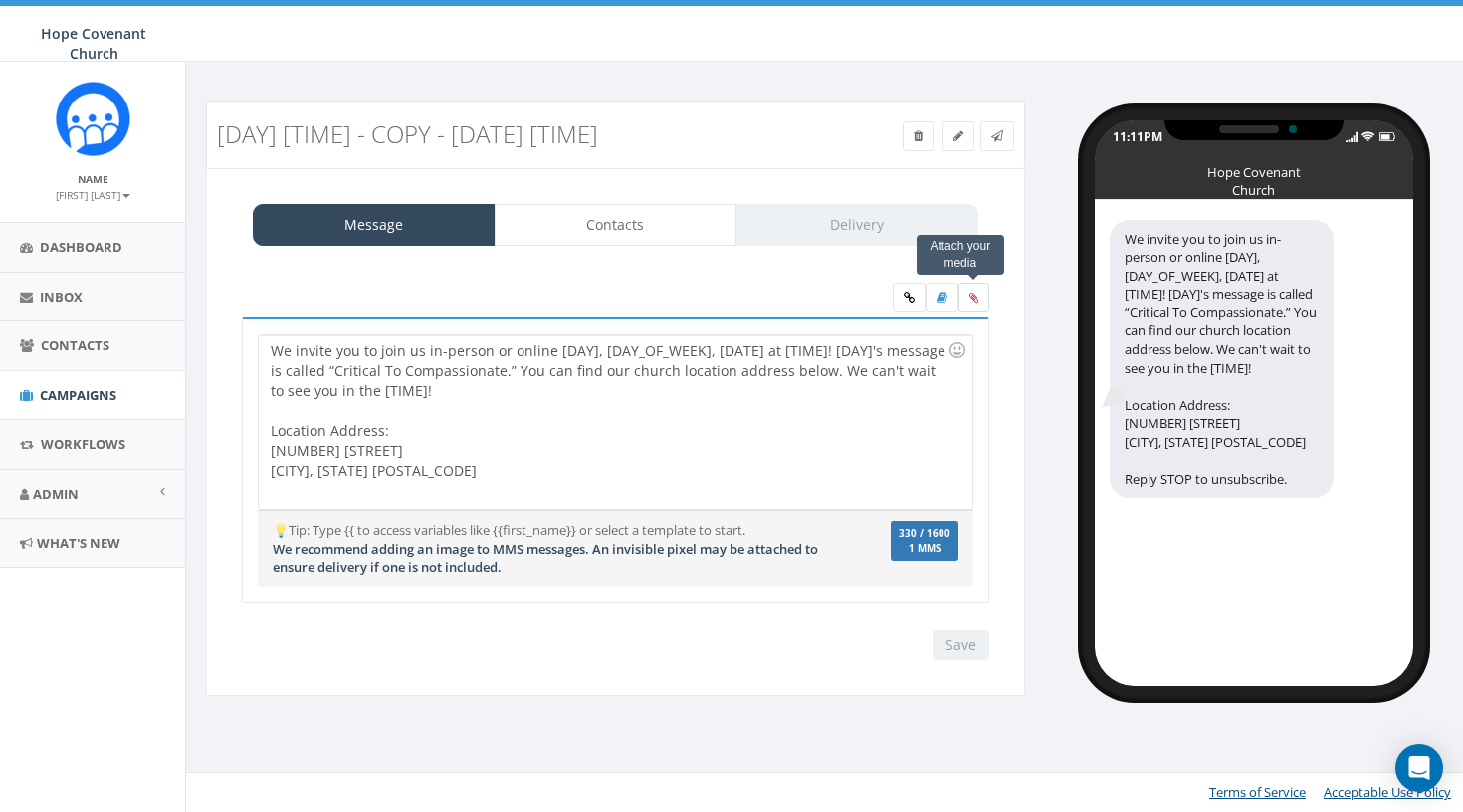 click at bounding box center [973, 298] 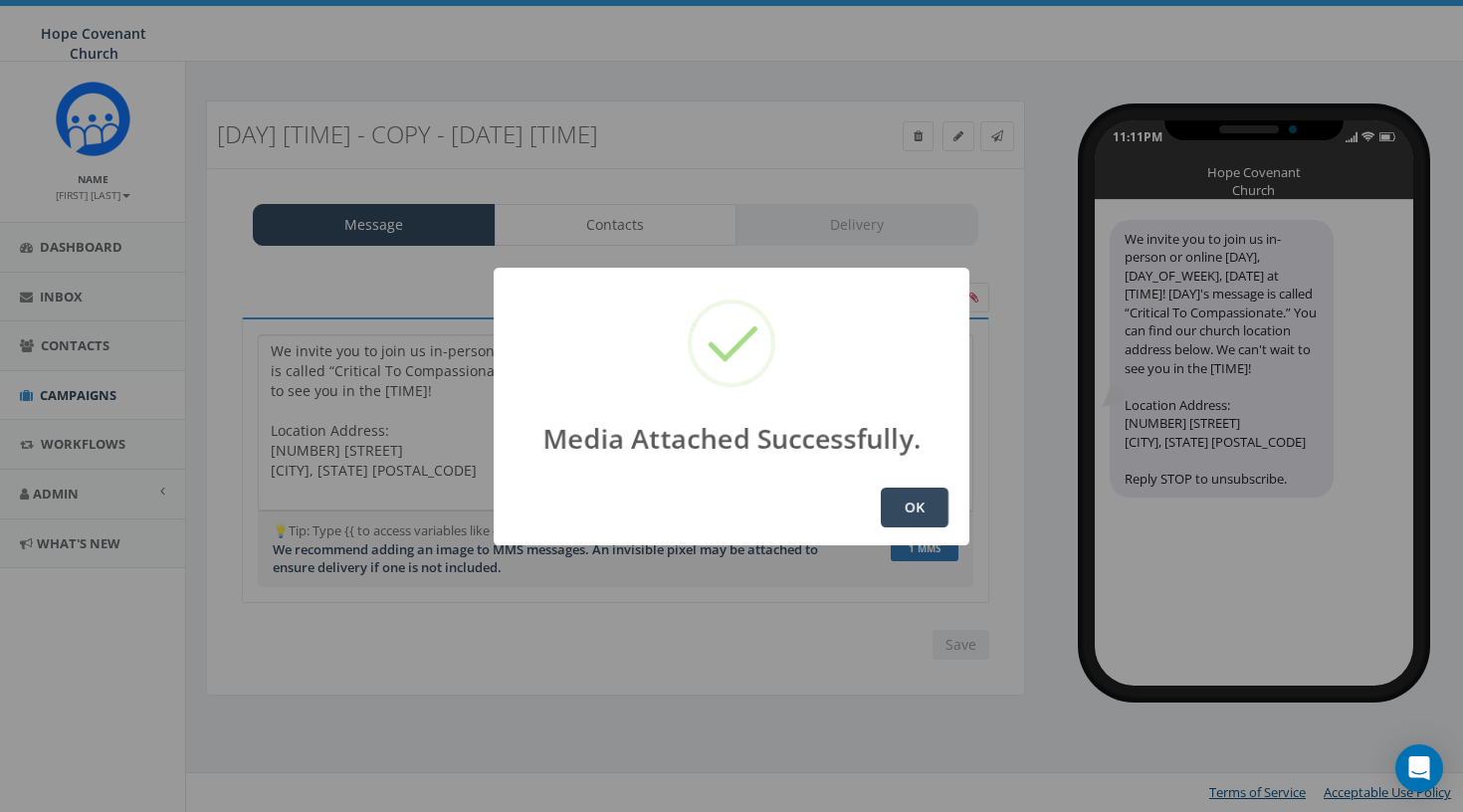click on "OK" at bounding box center [915, 508] 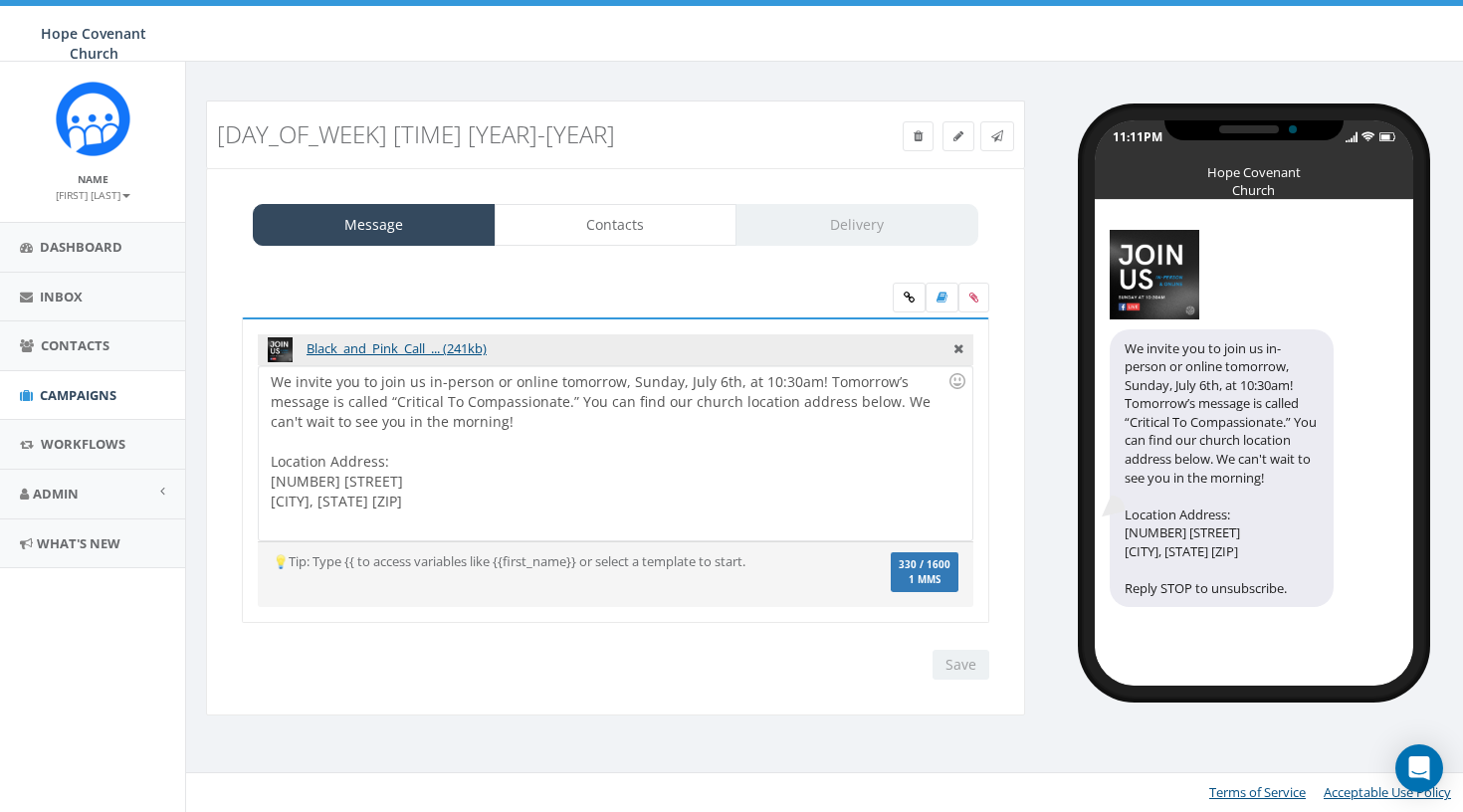 scroll, scrollTop: 0, scrollLeft: 0, axis: both 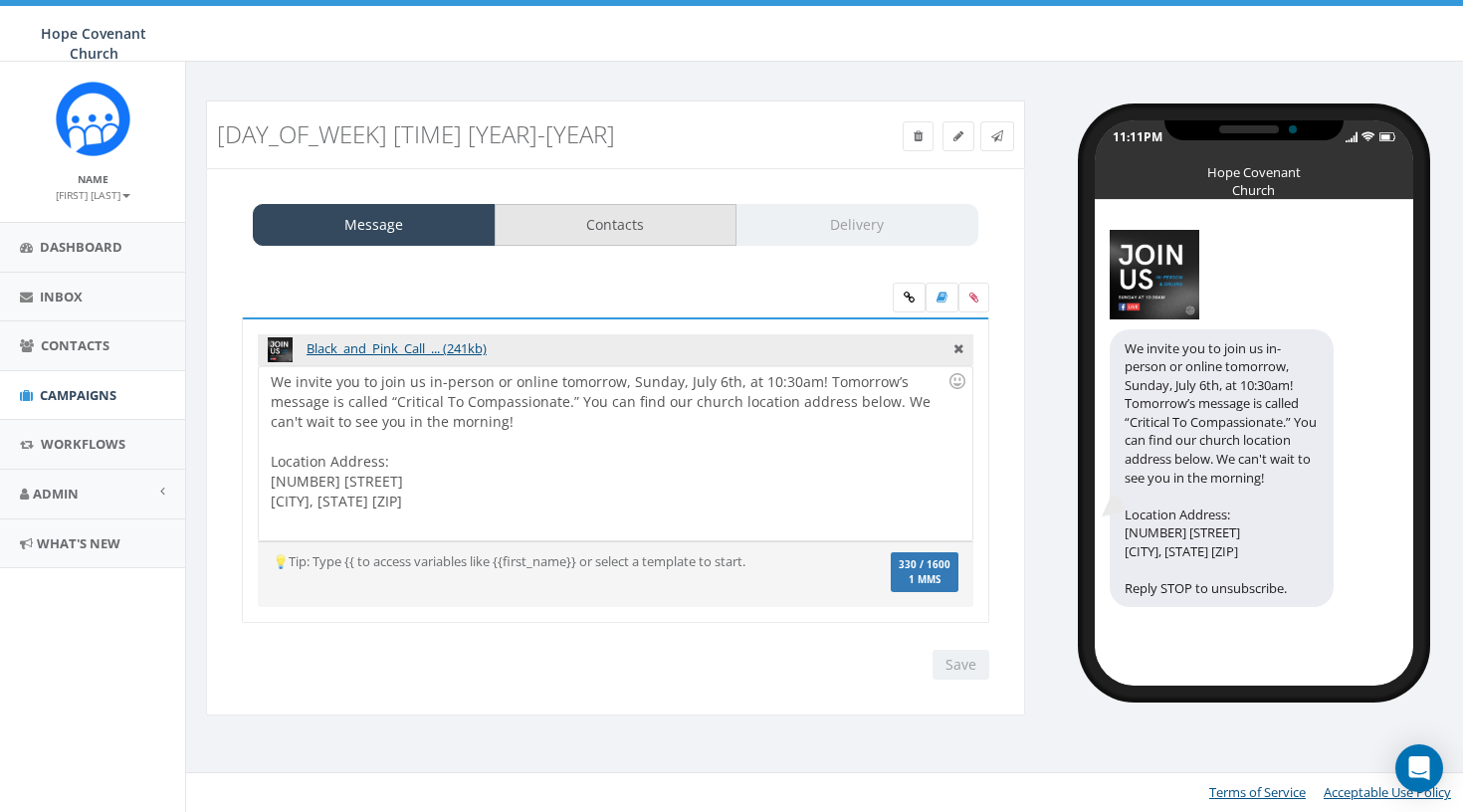 click on "Contacts" at bounding box center [616, 225] 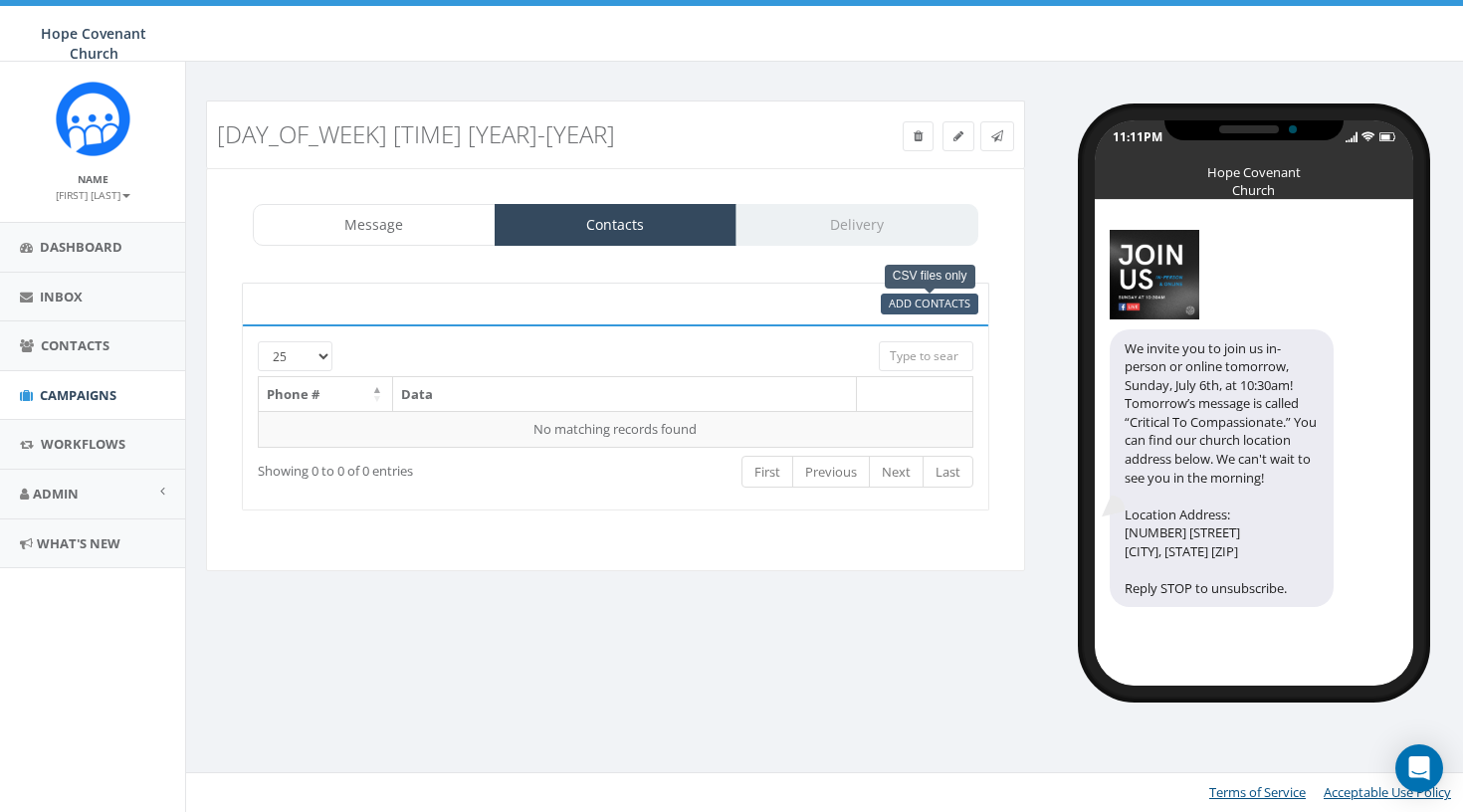click on "Add Contacts" at bounding box center [930, 303] 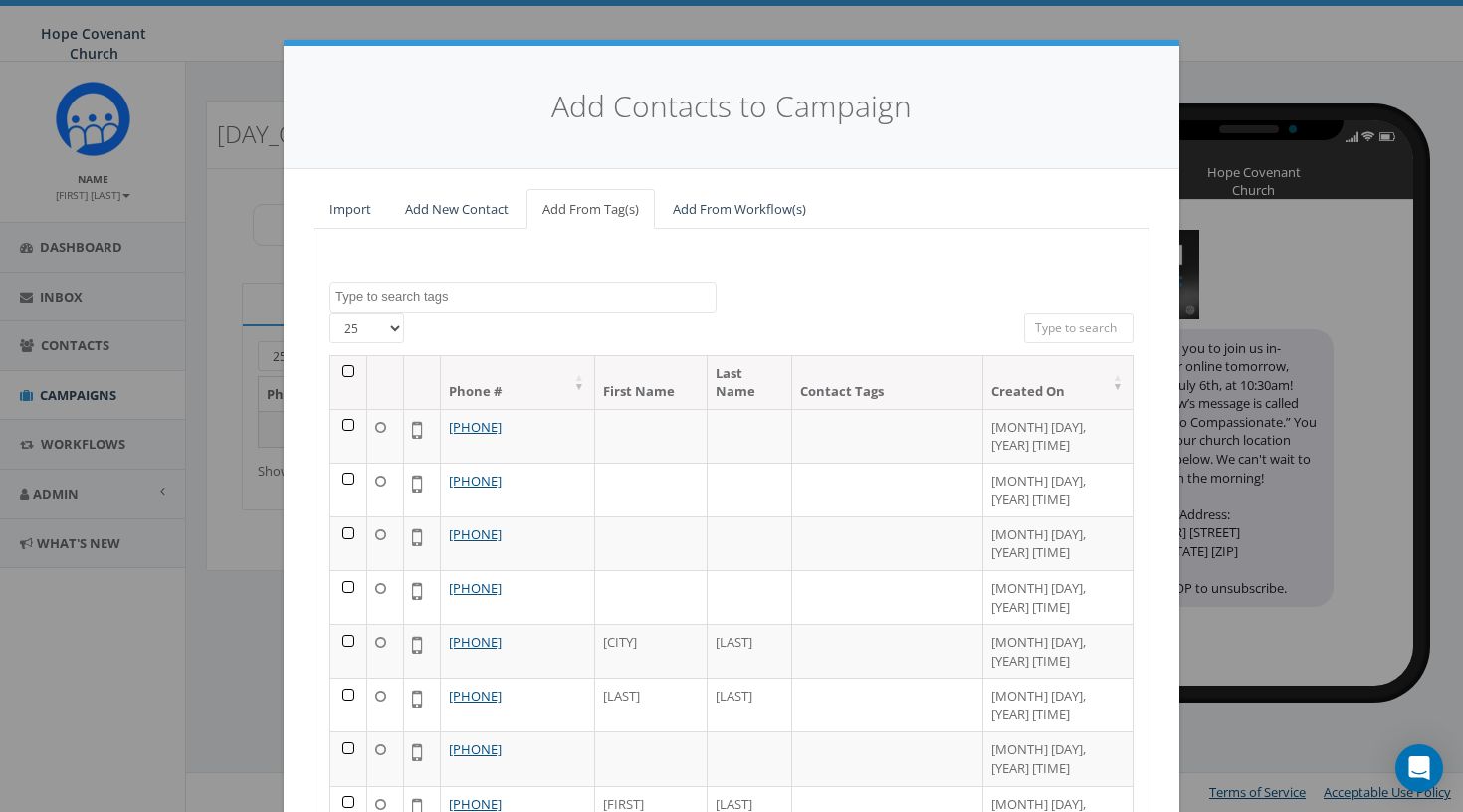 click at bounding box center [348, 382] 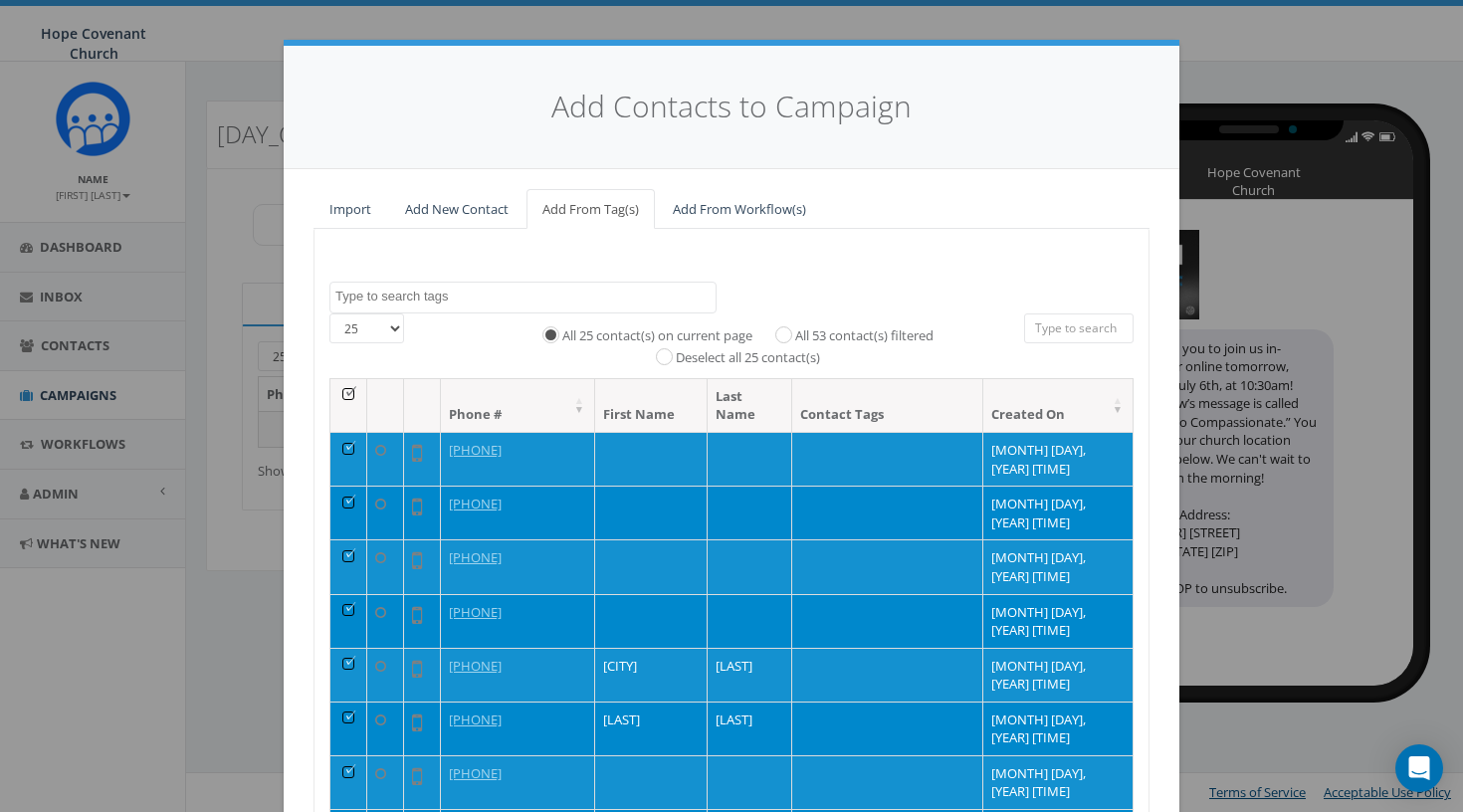 click on "All 53 contact(s) filtered" at bounding box center [864, 336] 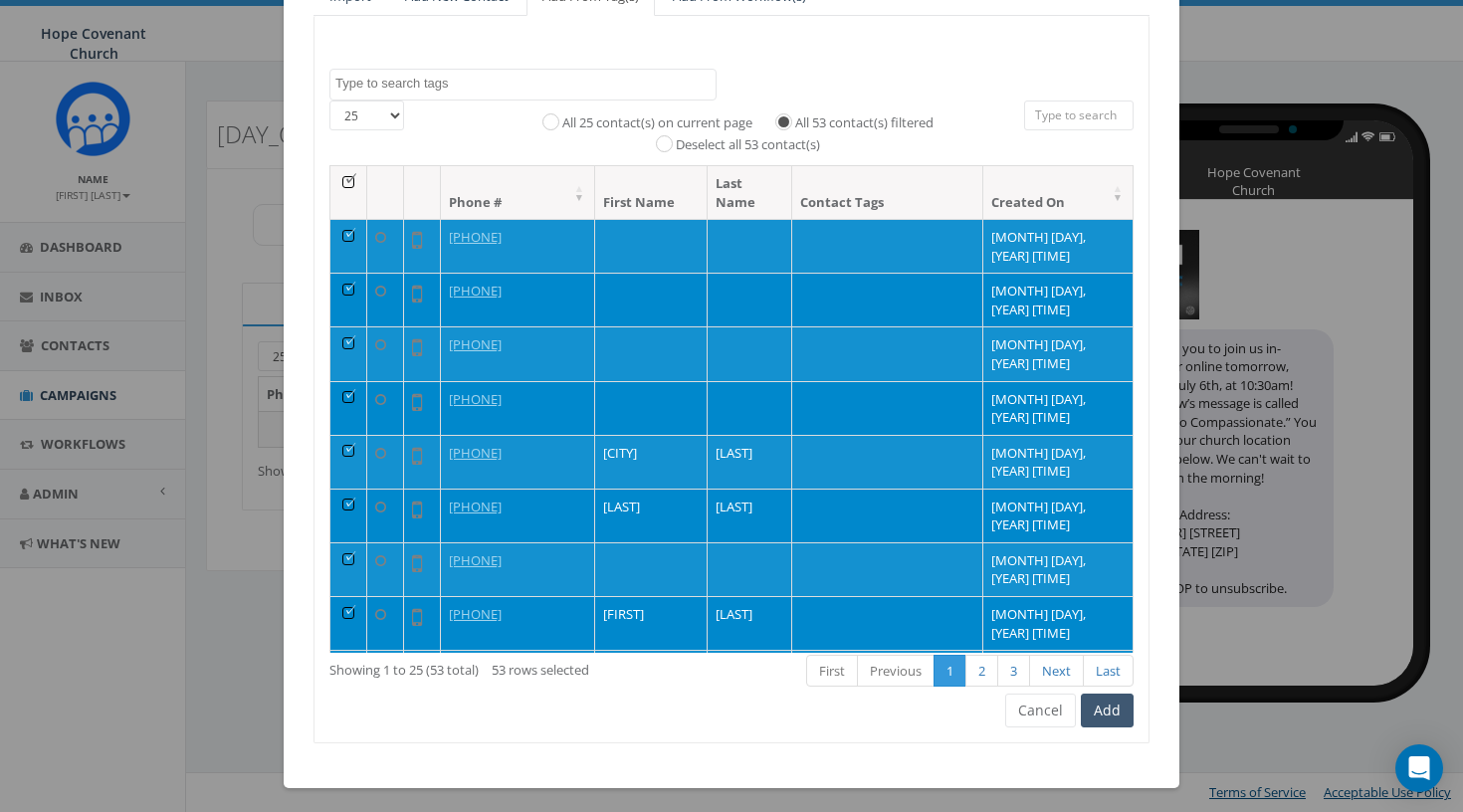 scroll, scrollTop: 212, scrollLeft: 0, axis: vertical 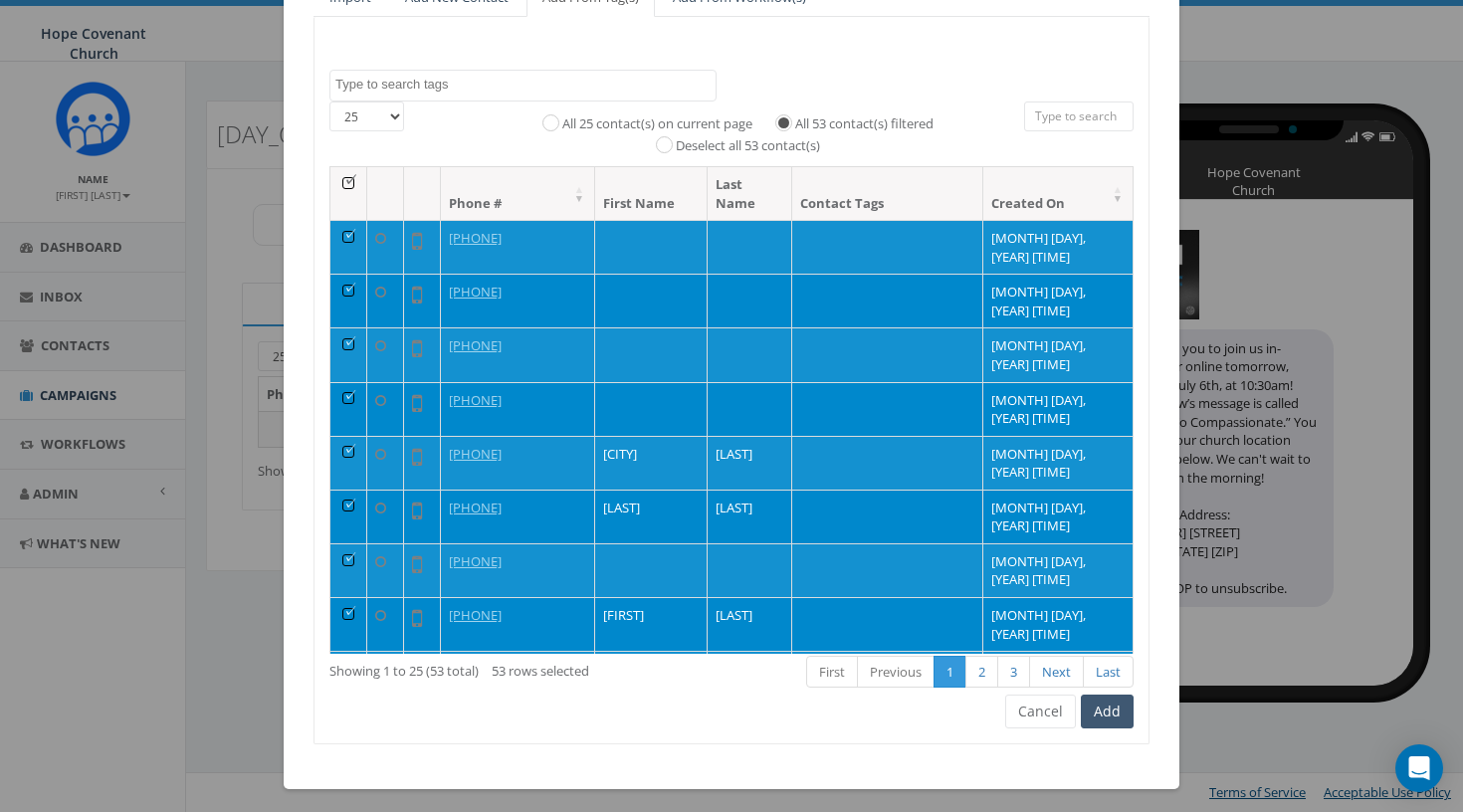click on "Add" at bounding box center [1107, 711] 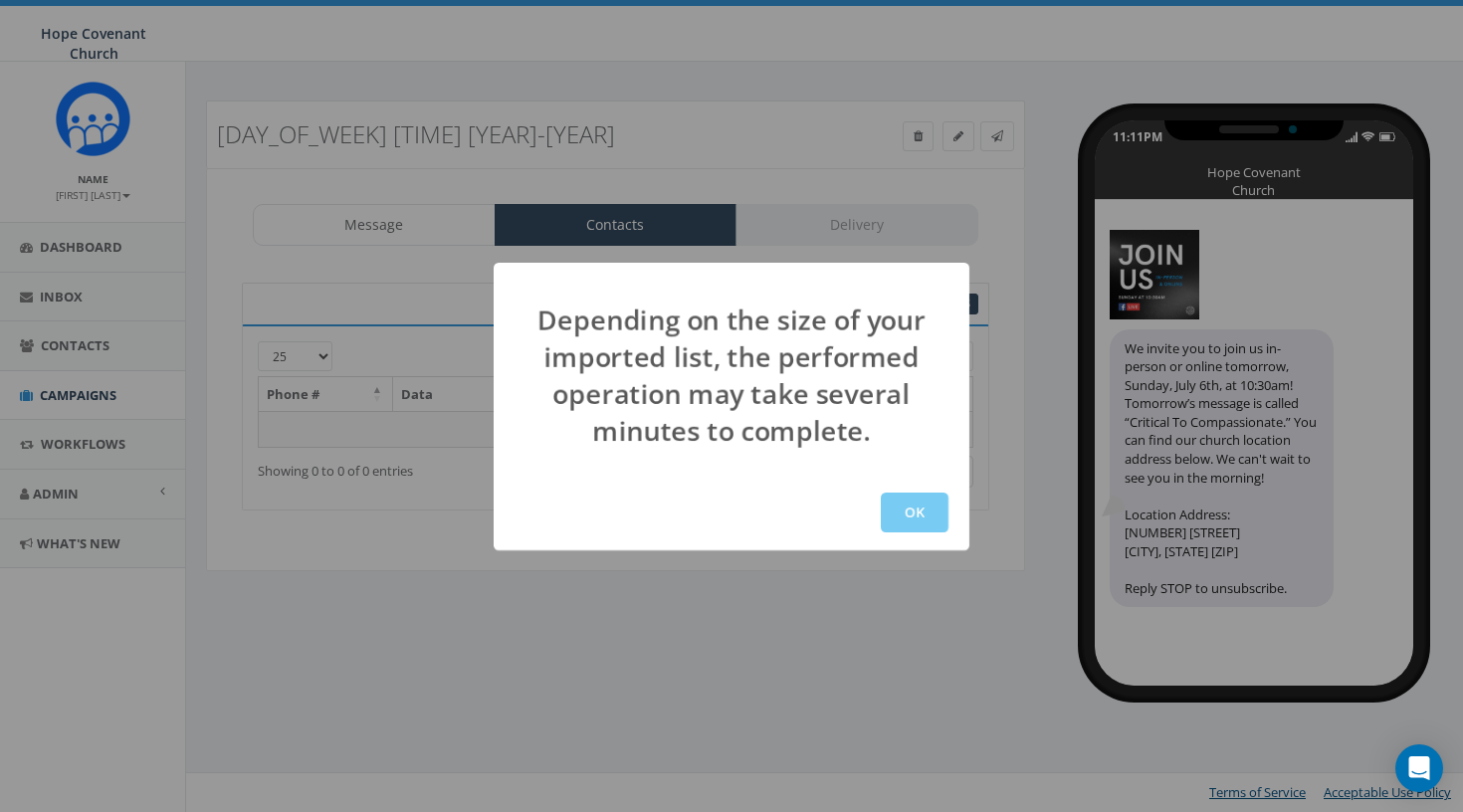 click on "OK" at bounding box center [915, 512] 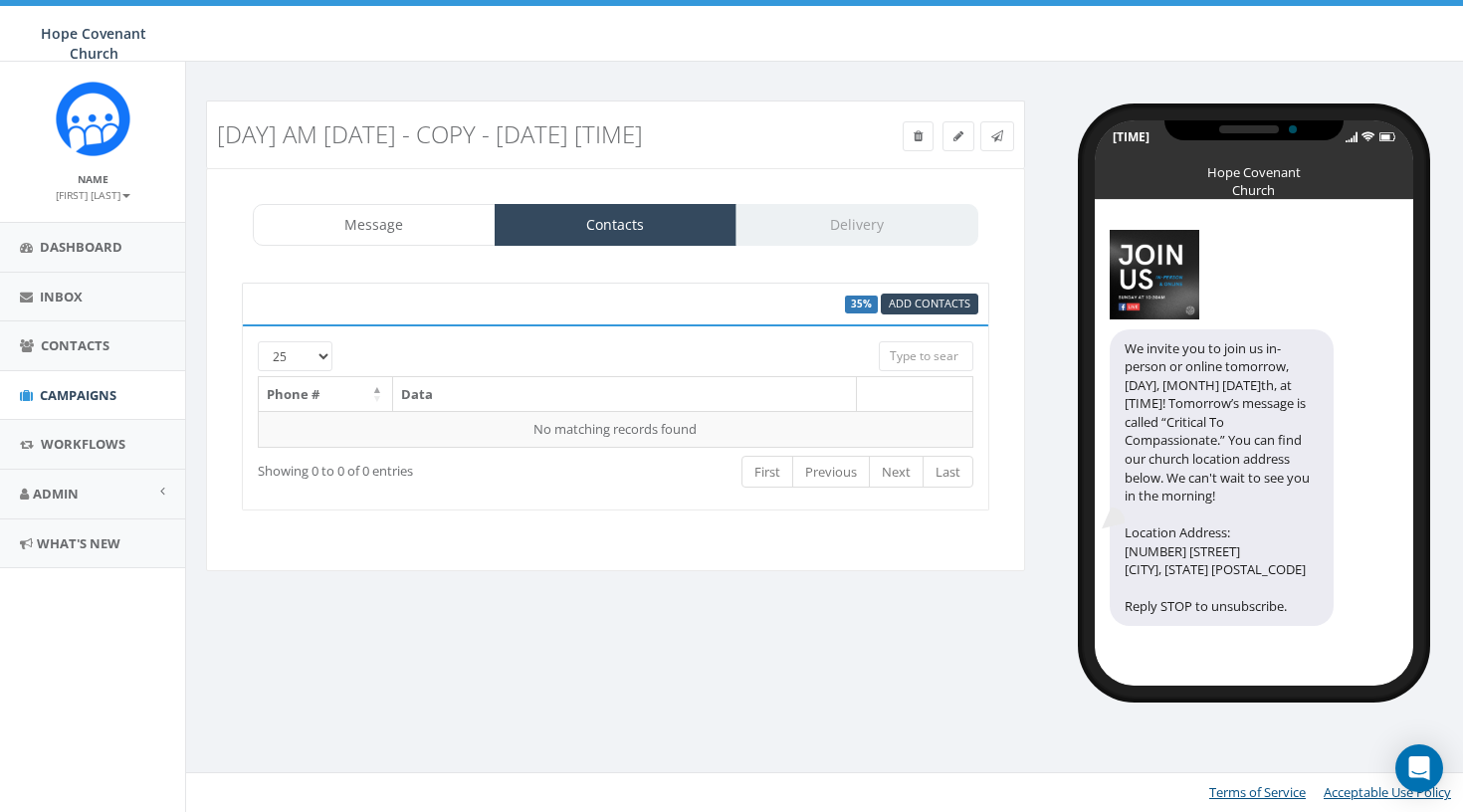 scroll, scrollTop: 0, scrollLeft: 0, axis: both 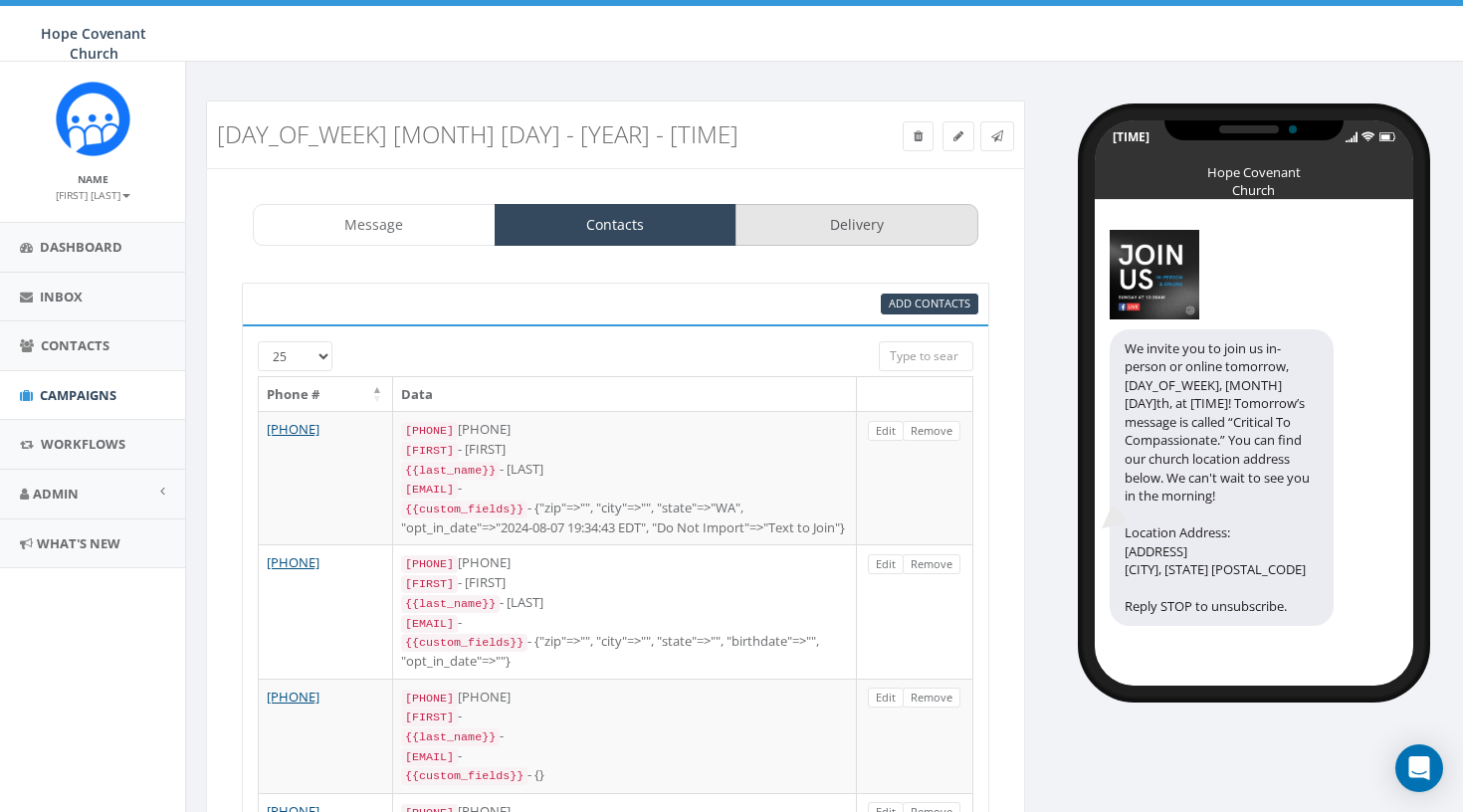 click on "Delivery" at bounding box center (857, 225) 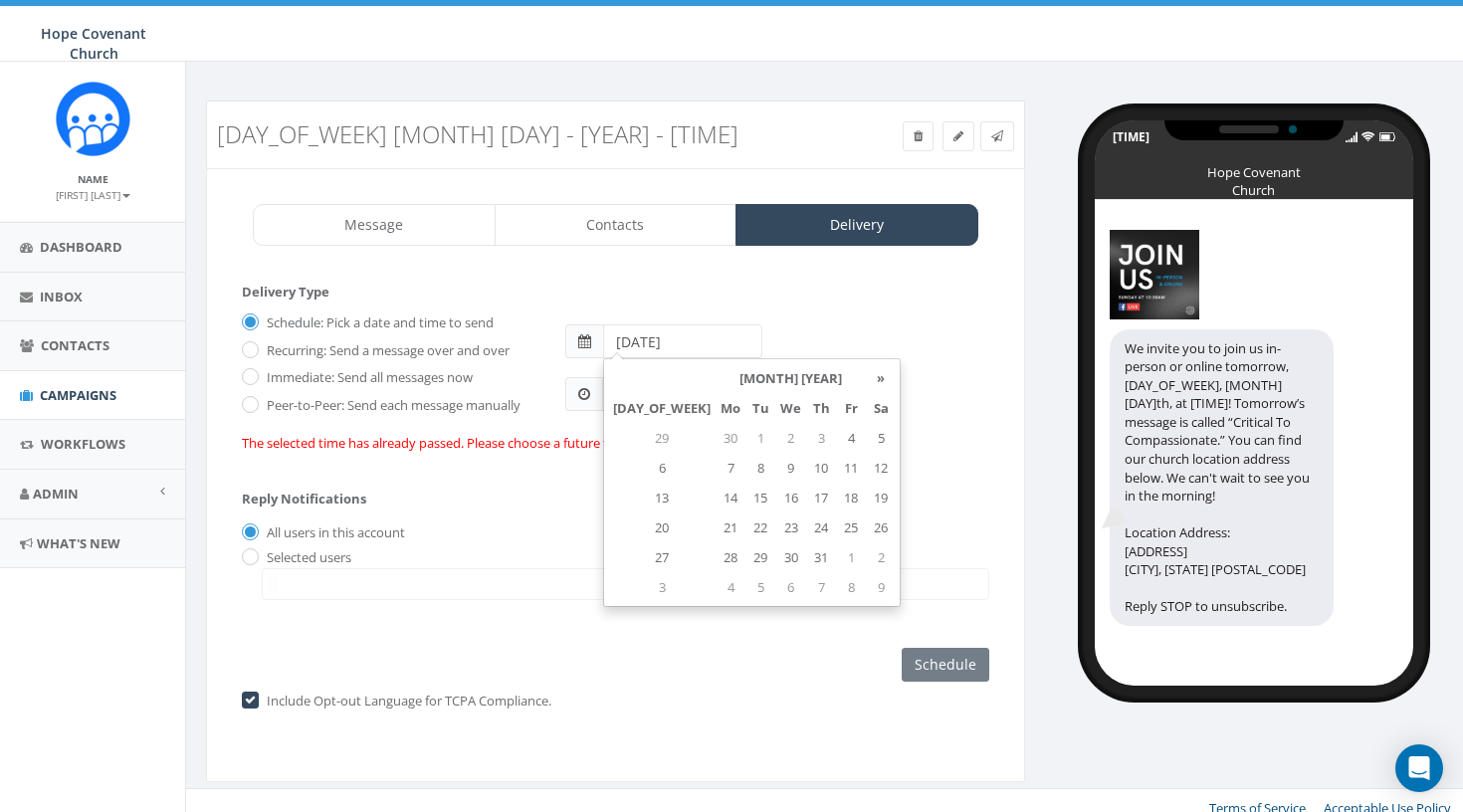click on "[DATE]" at bounding box center (683, 341) 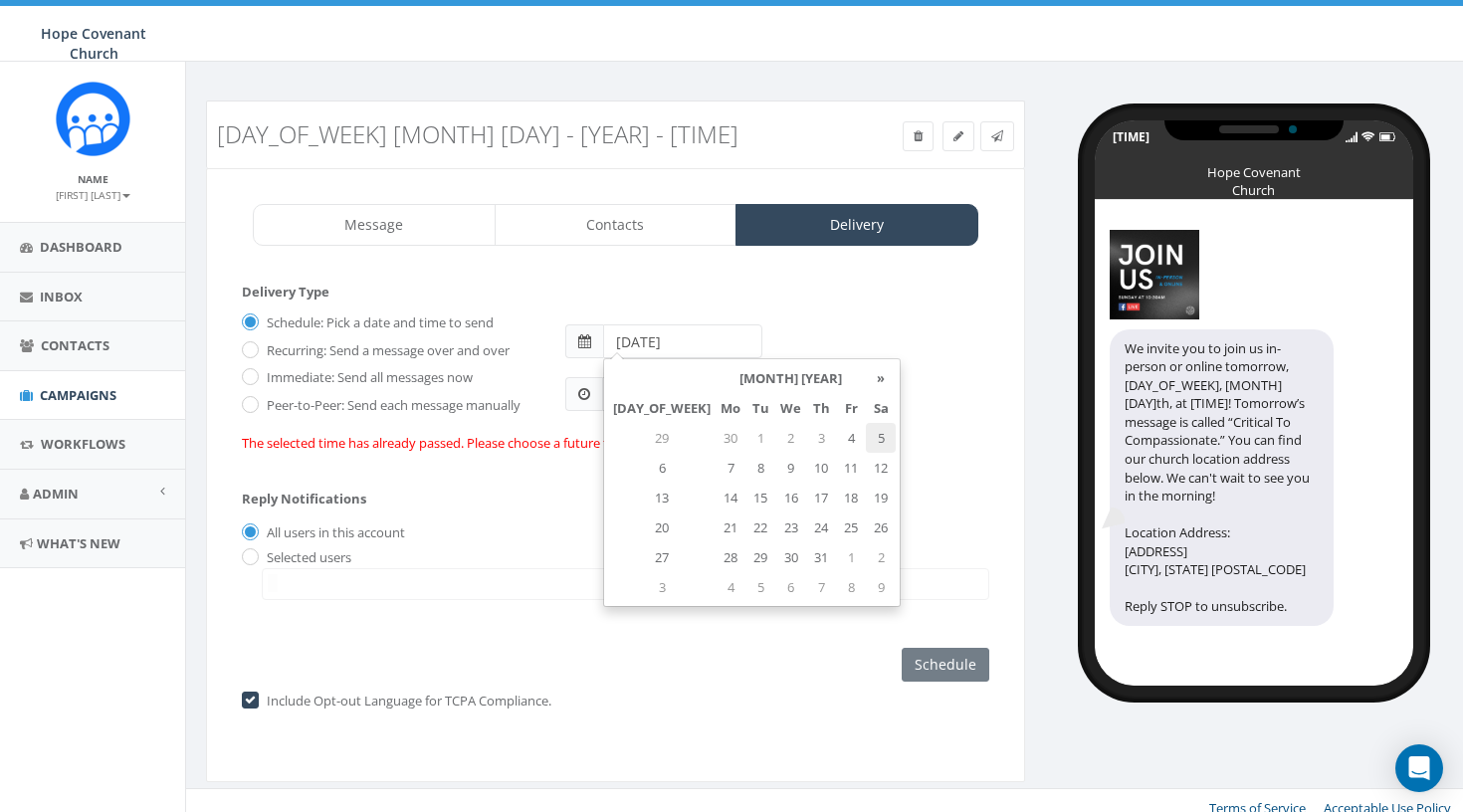 click on "5" at bounding box center (881, 438) 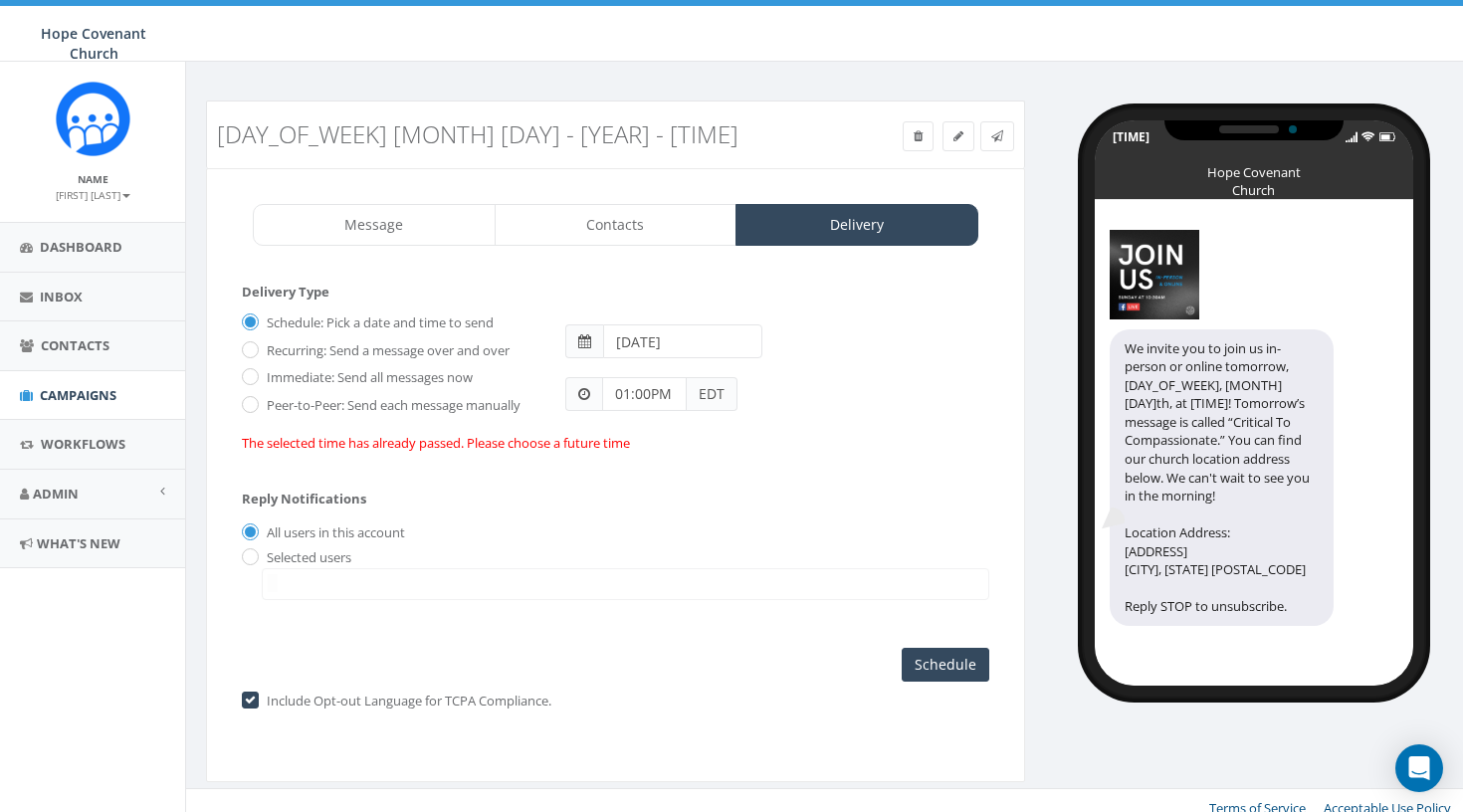 click on "Delivery Type Schedule: Pick a date and time to send Recurring: Send a message over and over Immediate: Send all messages now Peer-to-Peer: Send each message manually S M T W T F S 2025-07-05 01:00PM EDT The selected time has already passed. Please choose a future time Save" at bounding box center [615, 376] 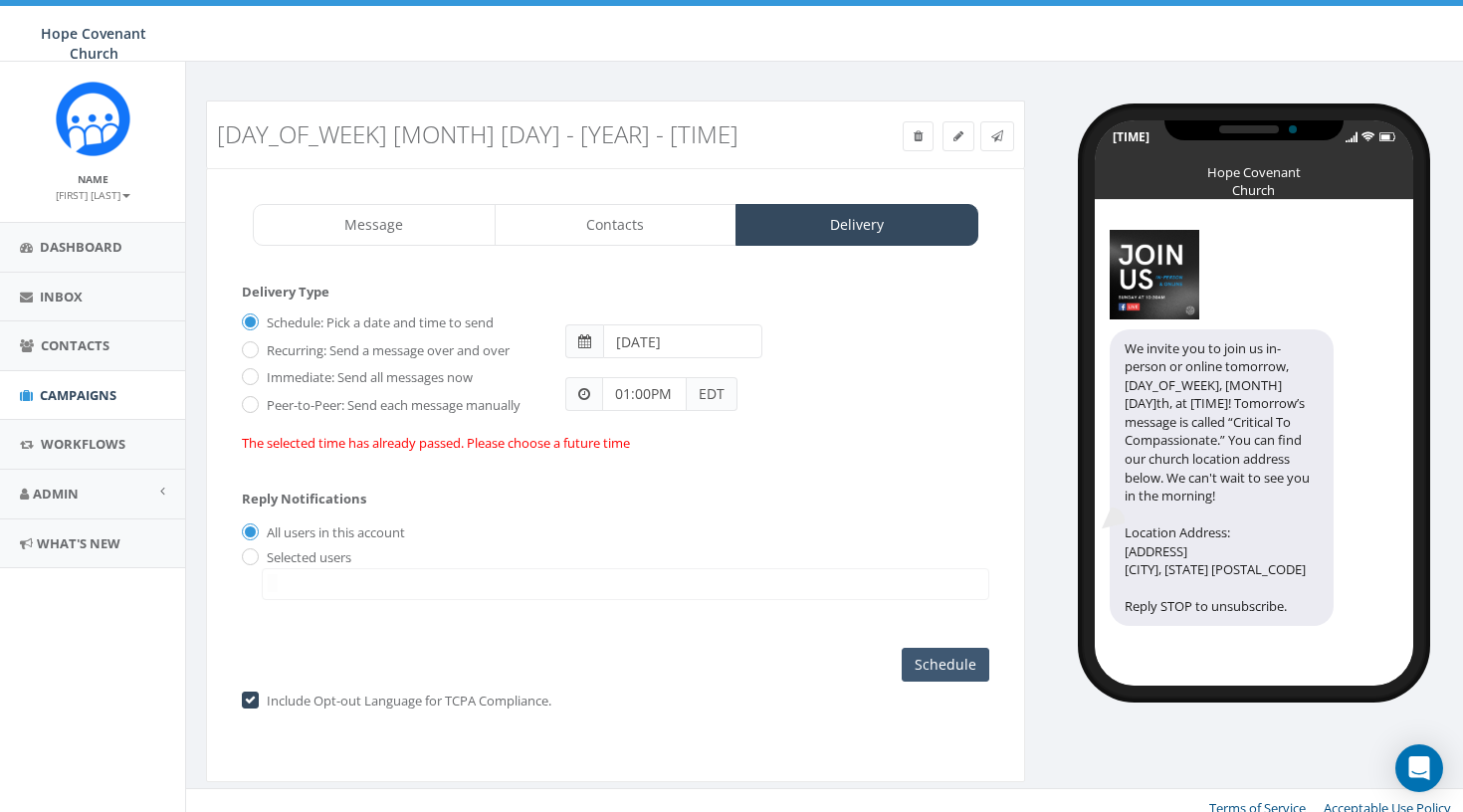 click on "Schedule" at bounding box center [945, 665] 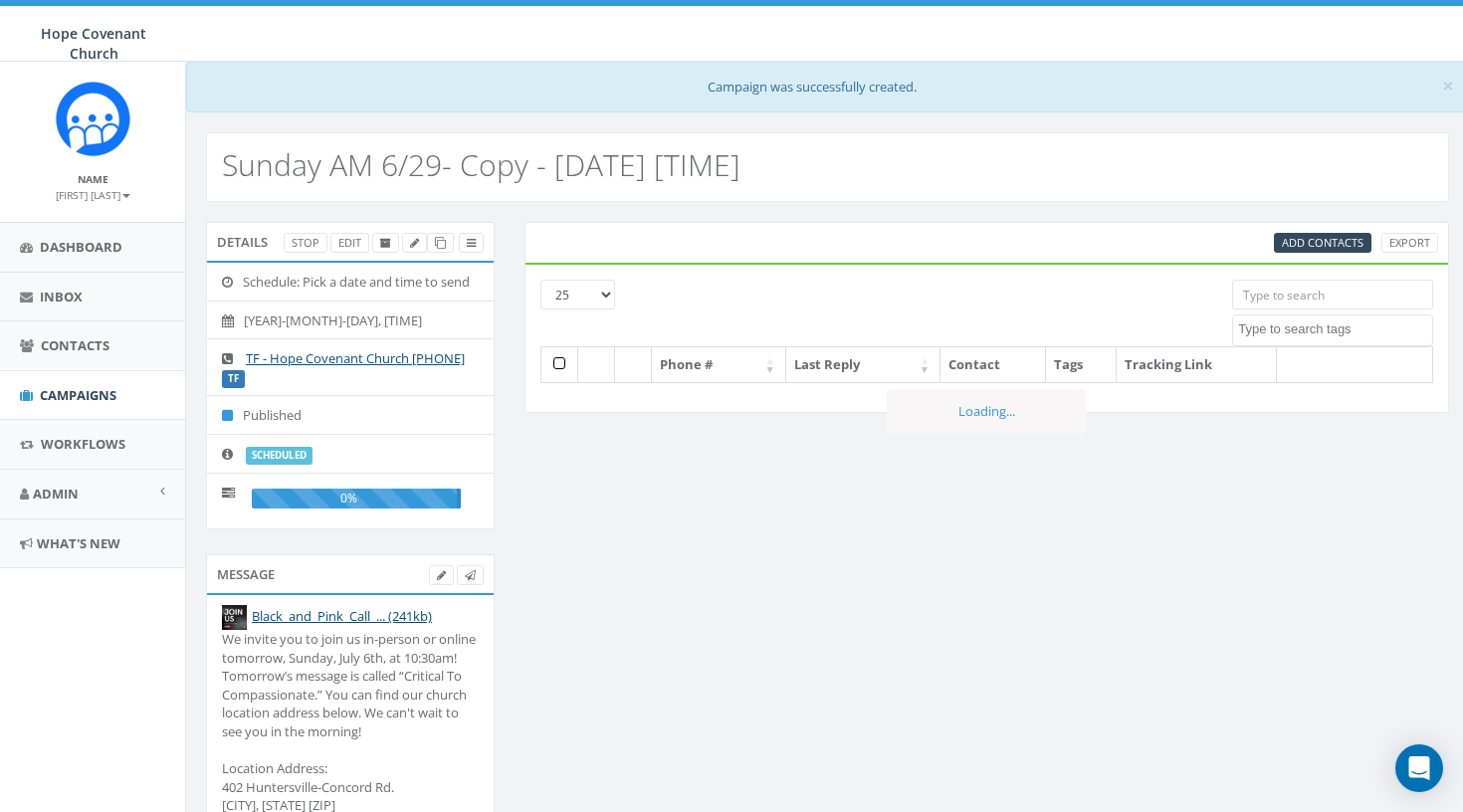 scroll, scrollTop: 0, scrollLeft: 0, axis: both 